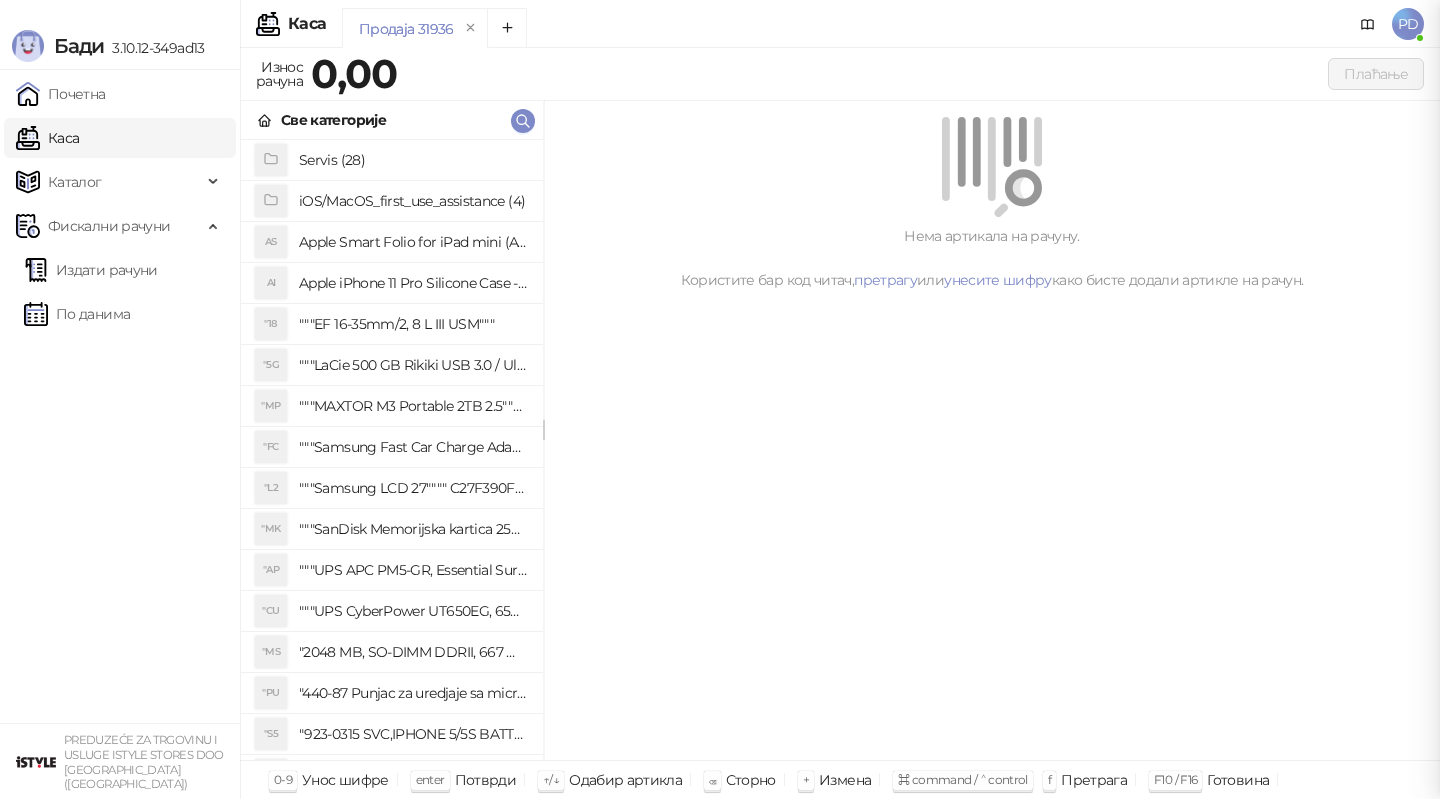 scroll, scrollTop: 0, scrollLeft: 0, axis: both 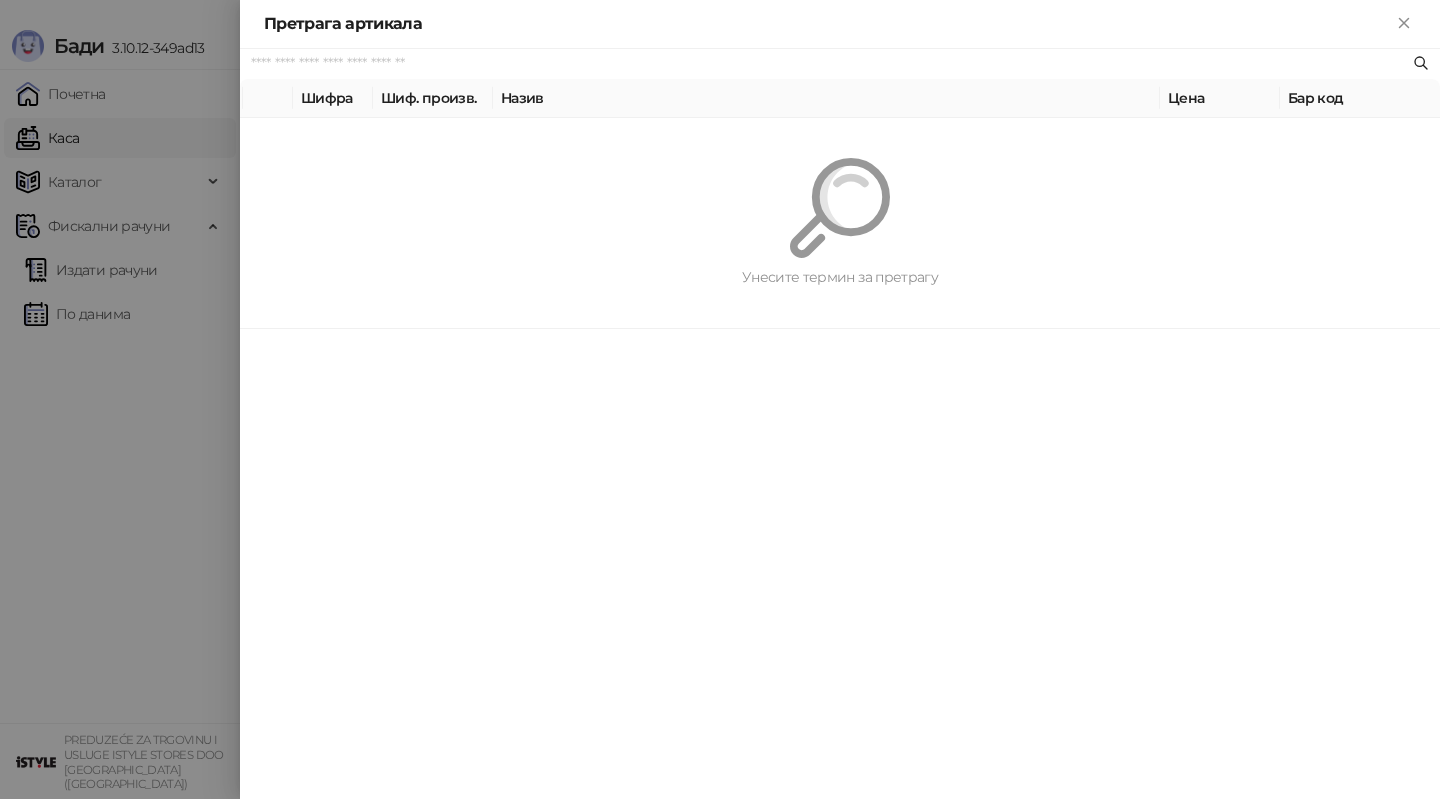 paste on "**********" 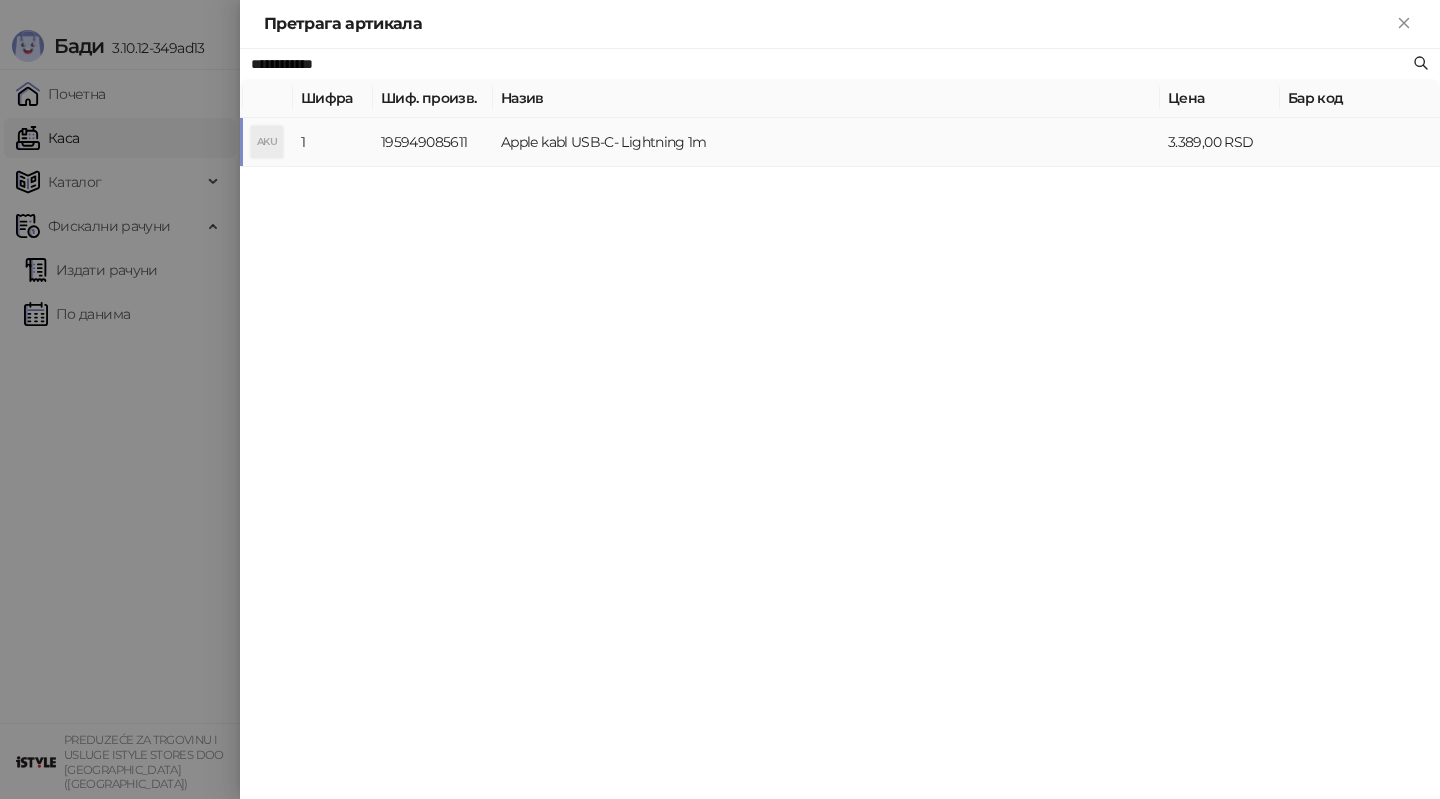 type on "**********" 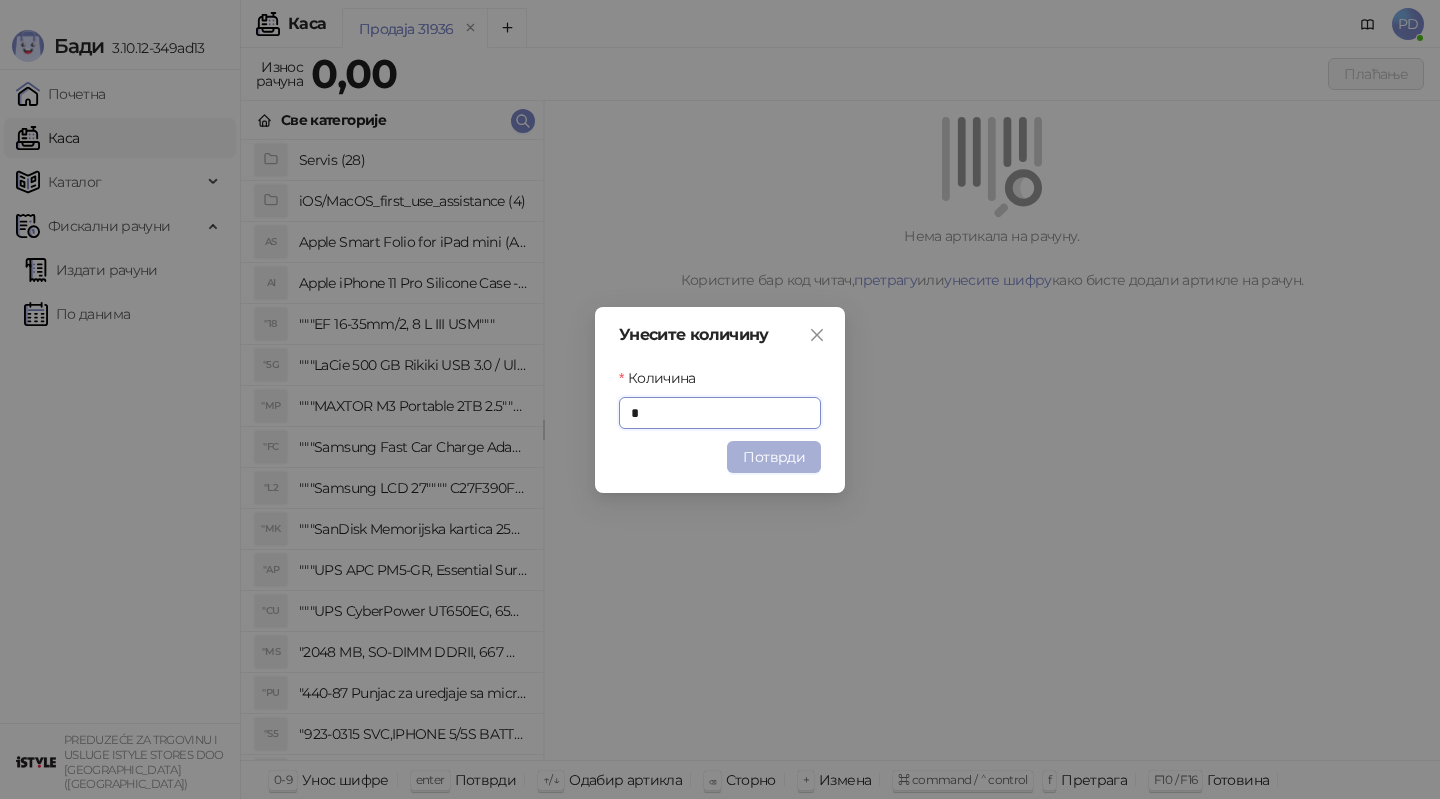 click on "Потврди" at bounding box center (774, 457) 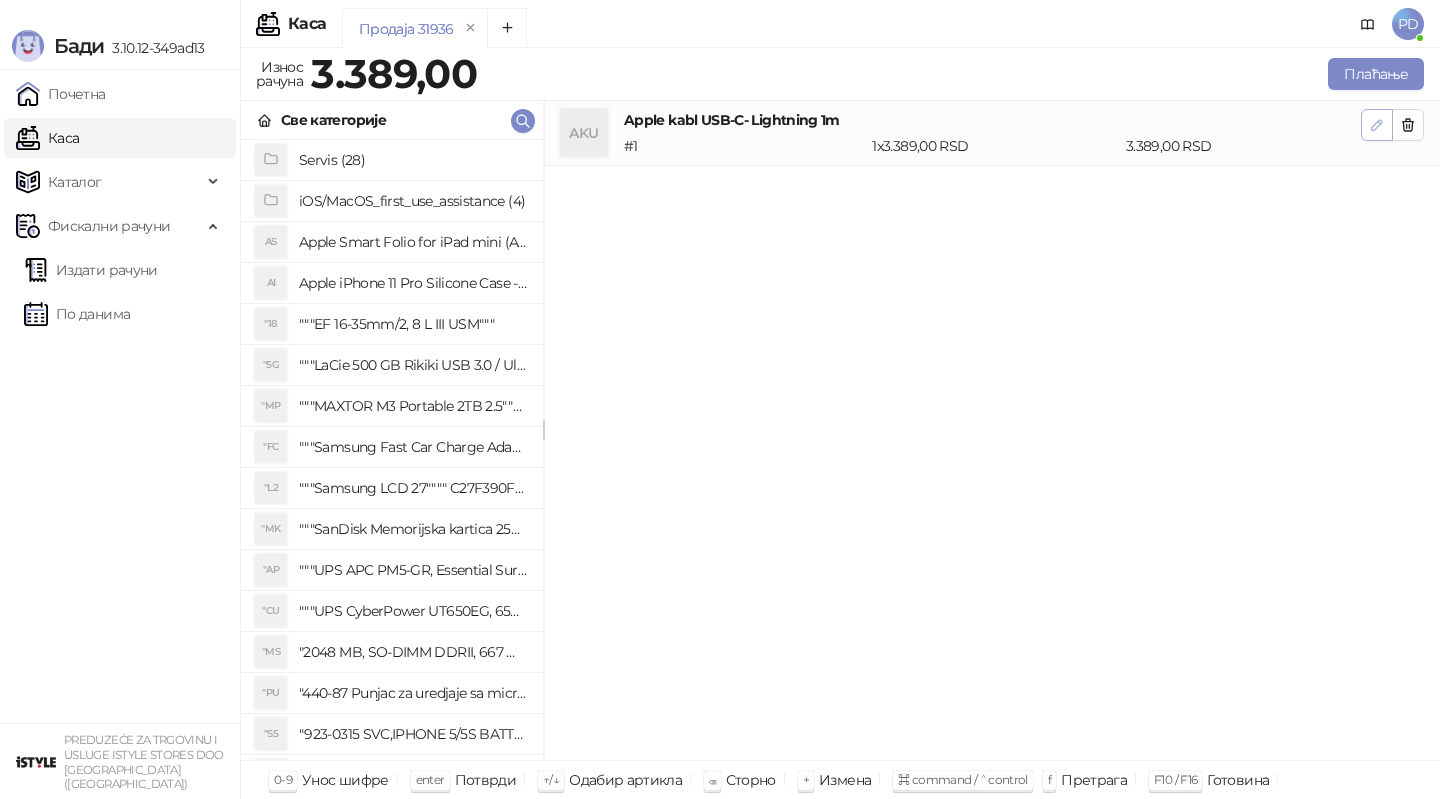 click 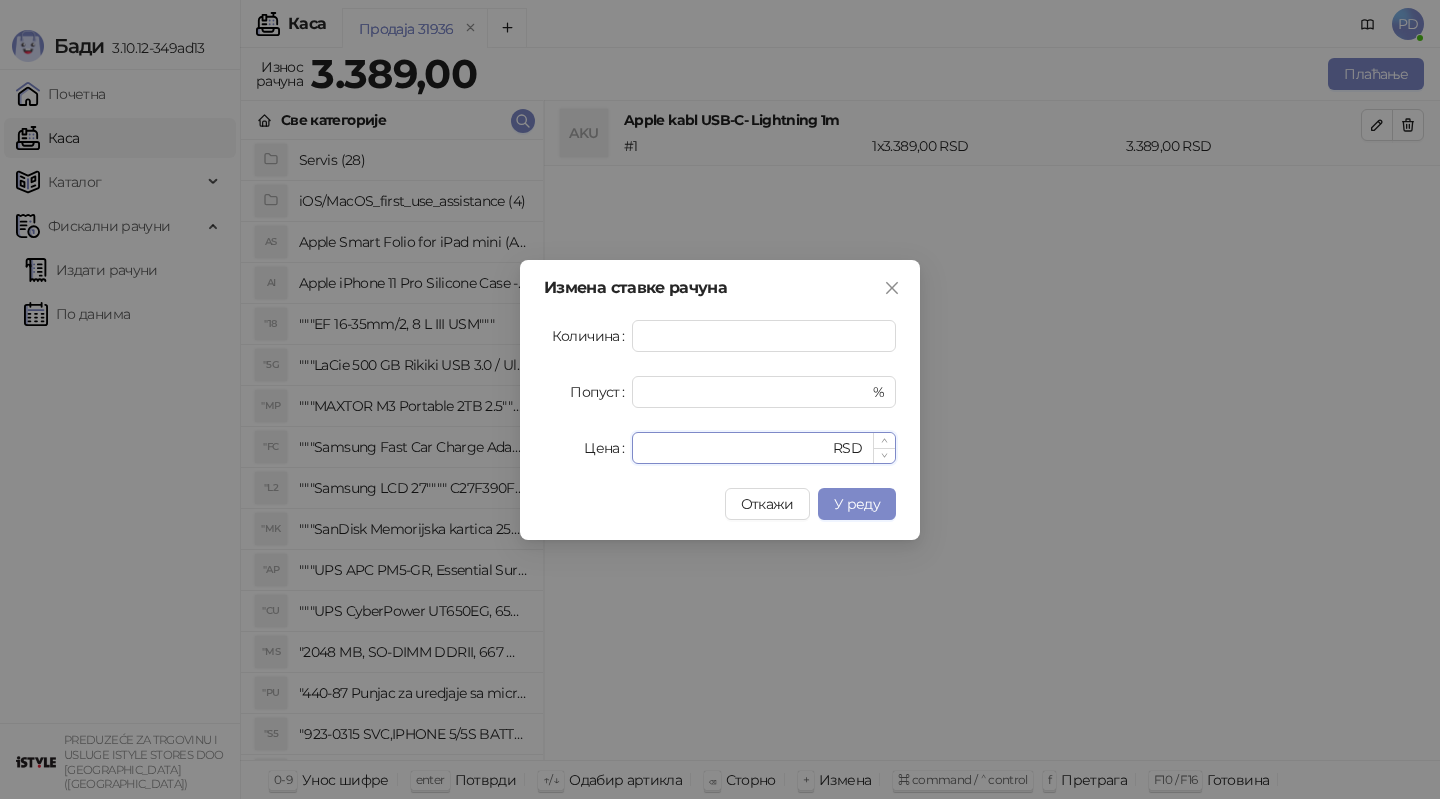 click on "****" at bounding box center (736, 448) 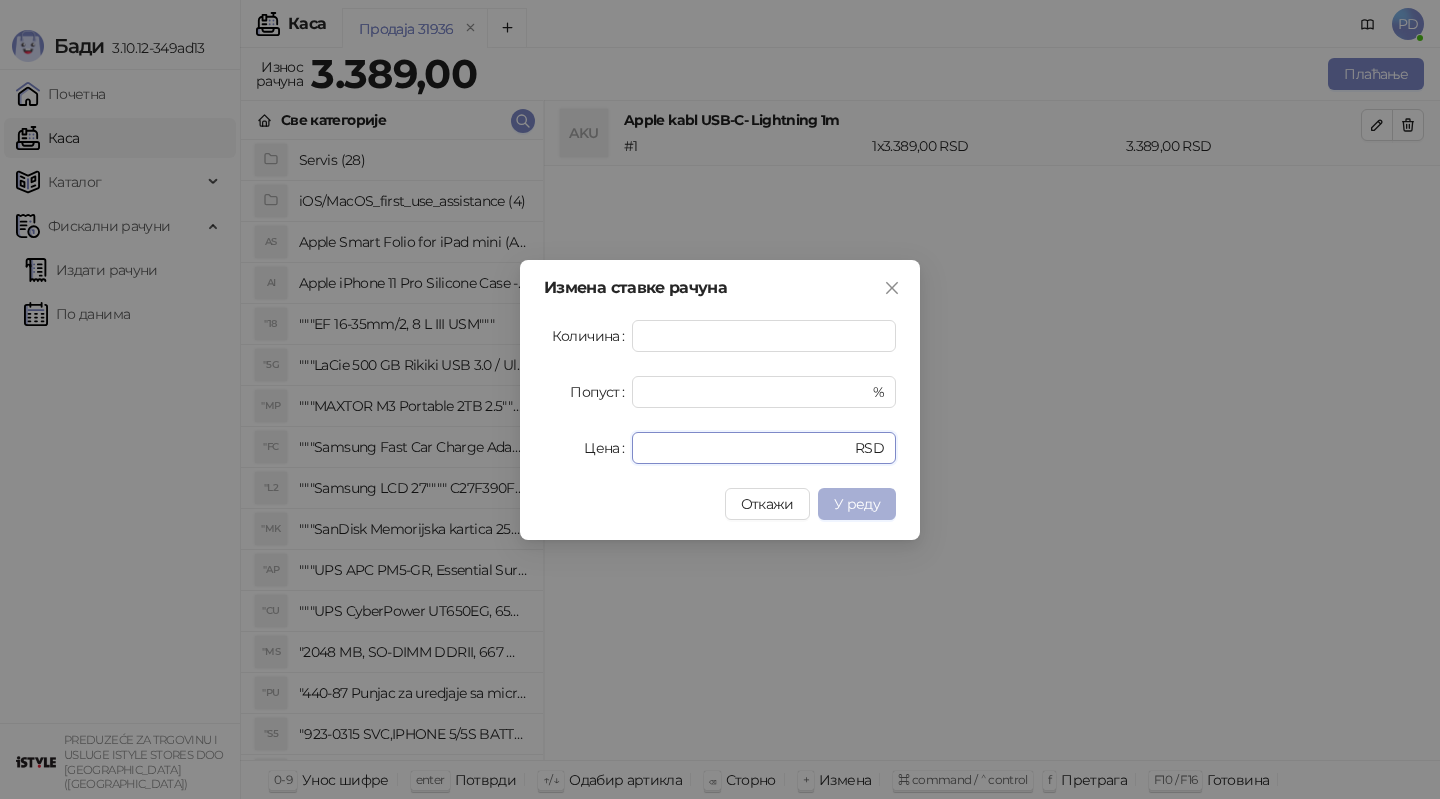 type on "****" 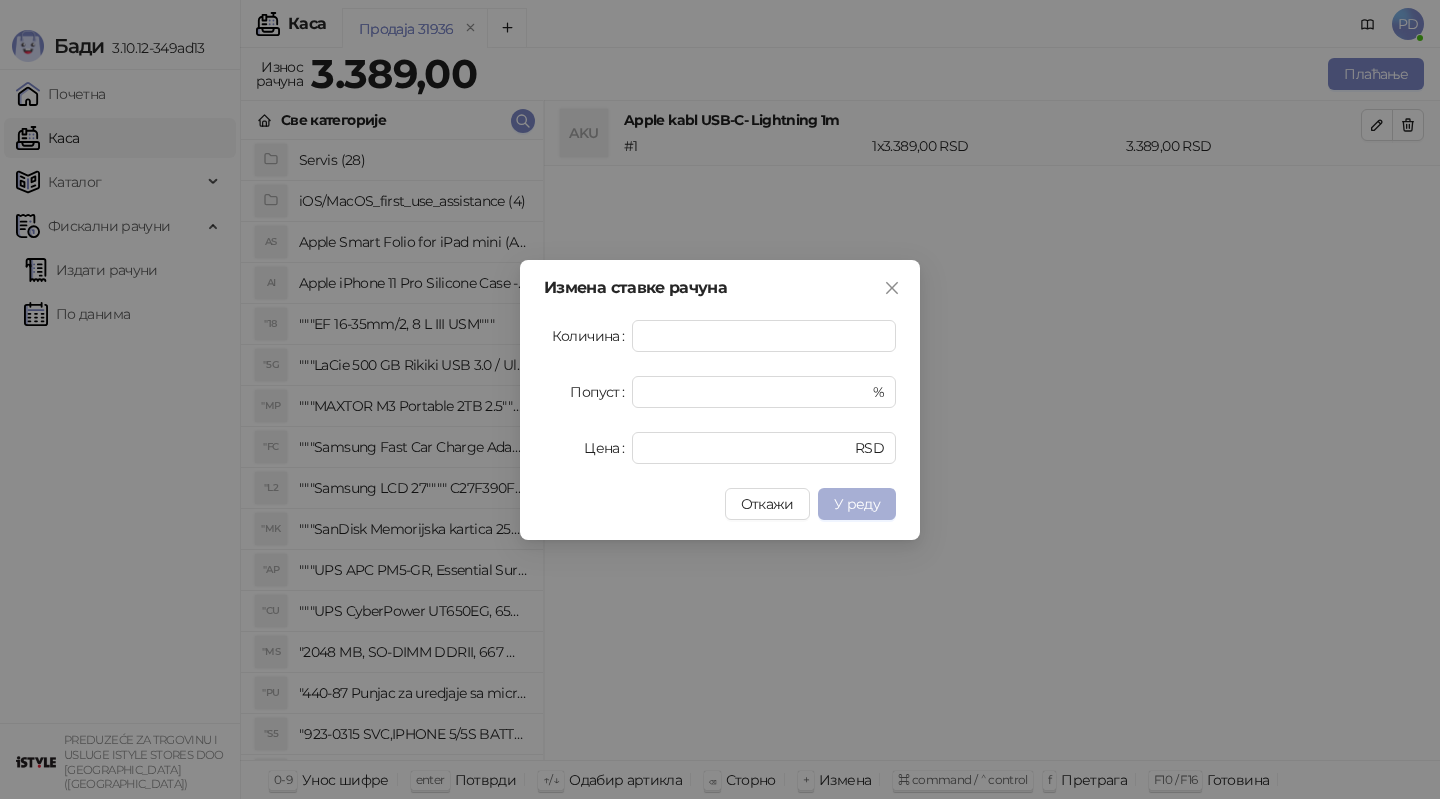 click on "У реду" at bounding box center (857, 504) 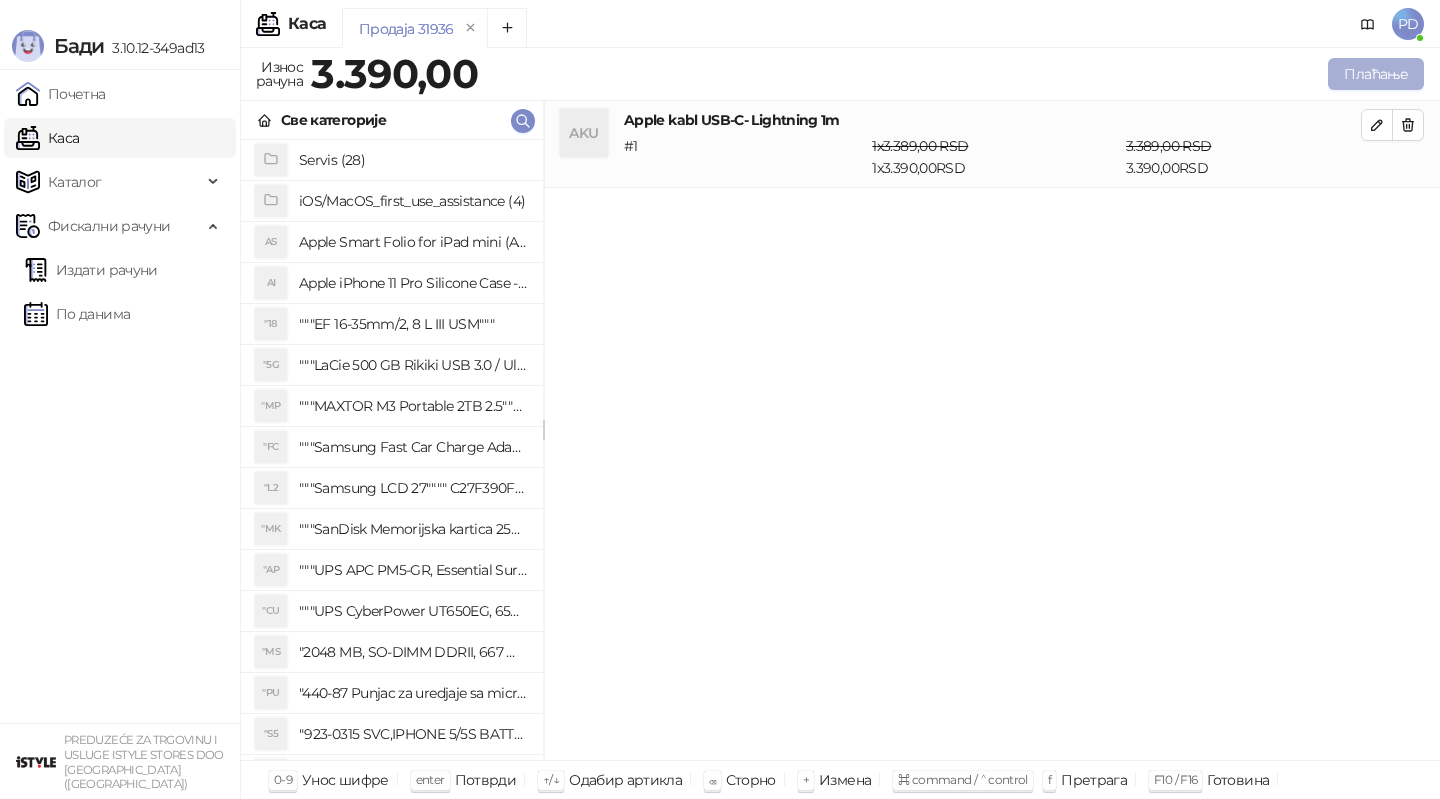 click on "Плаћање" at bounding box center [1376, 74] 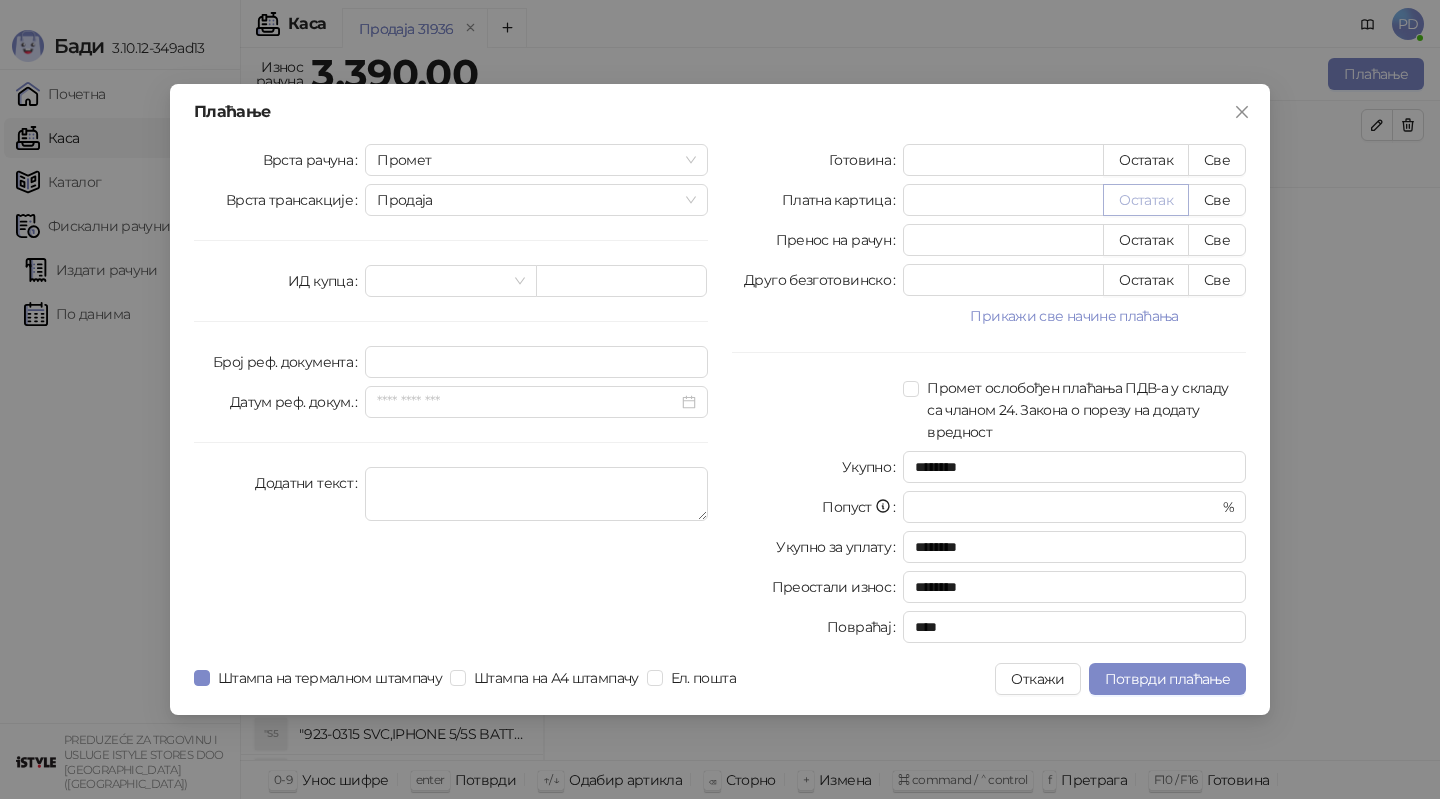 click on "Остатак" at bounding box center (1146, 200) 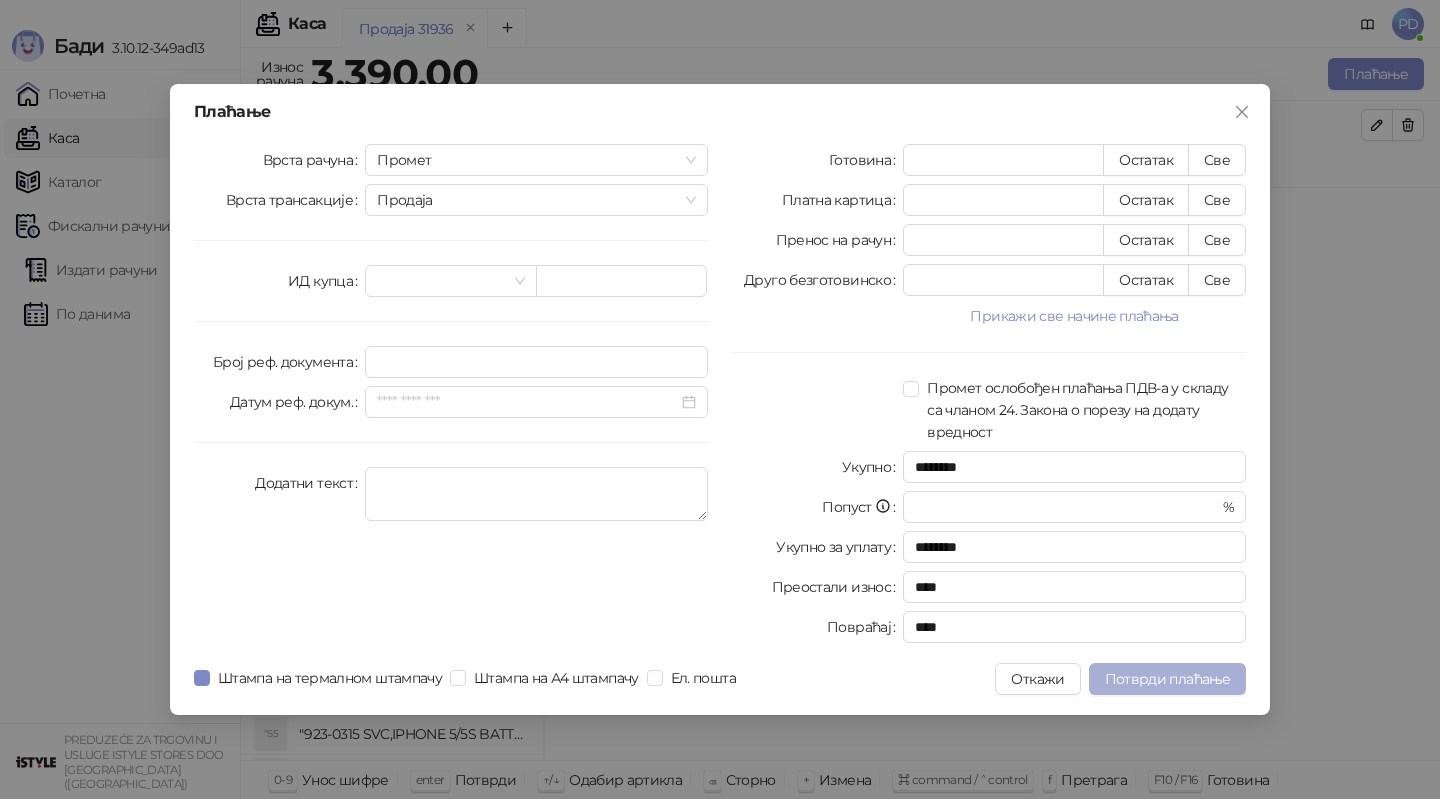 click on "Потврди плаћање" at bounding box center [1167, 679] 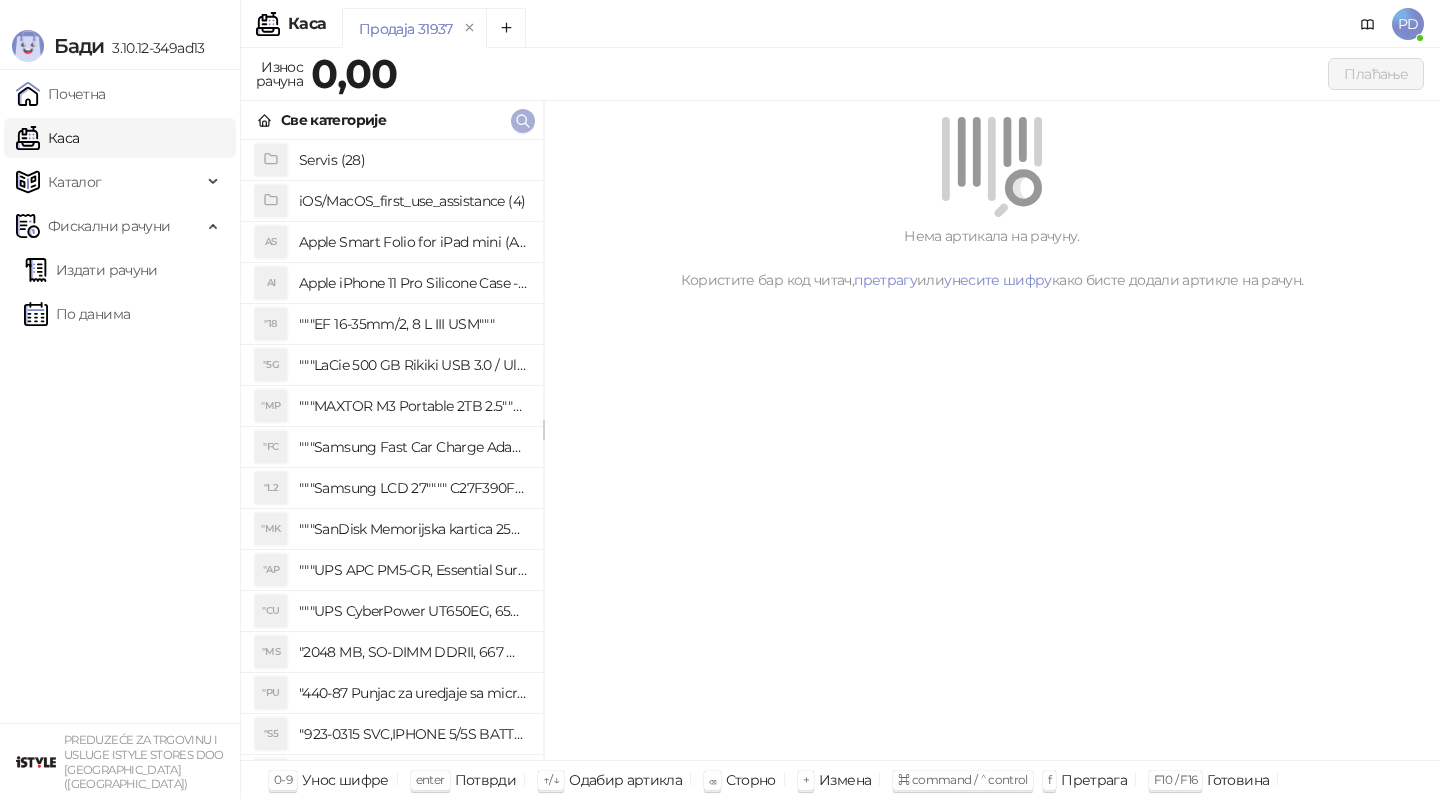 click 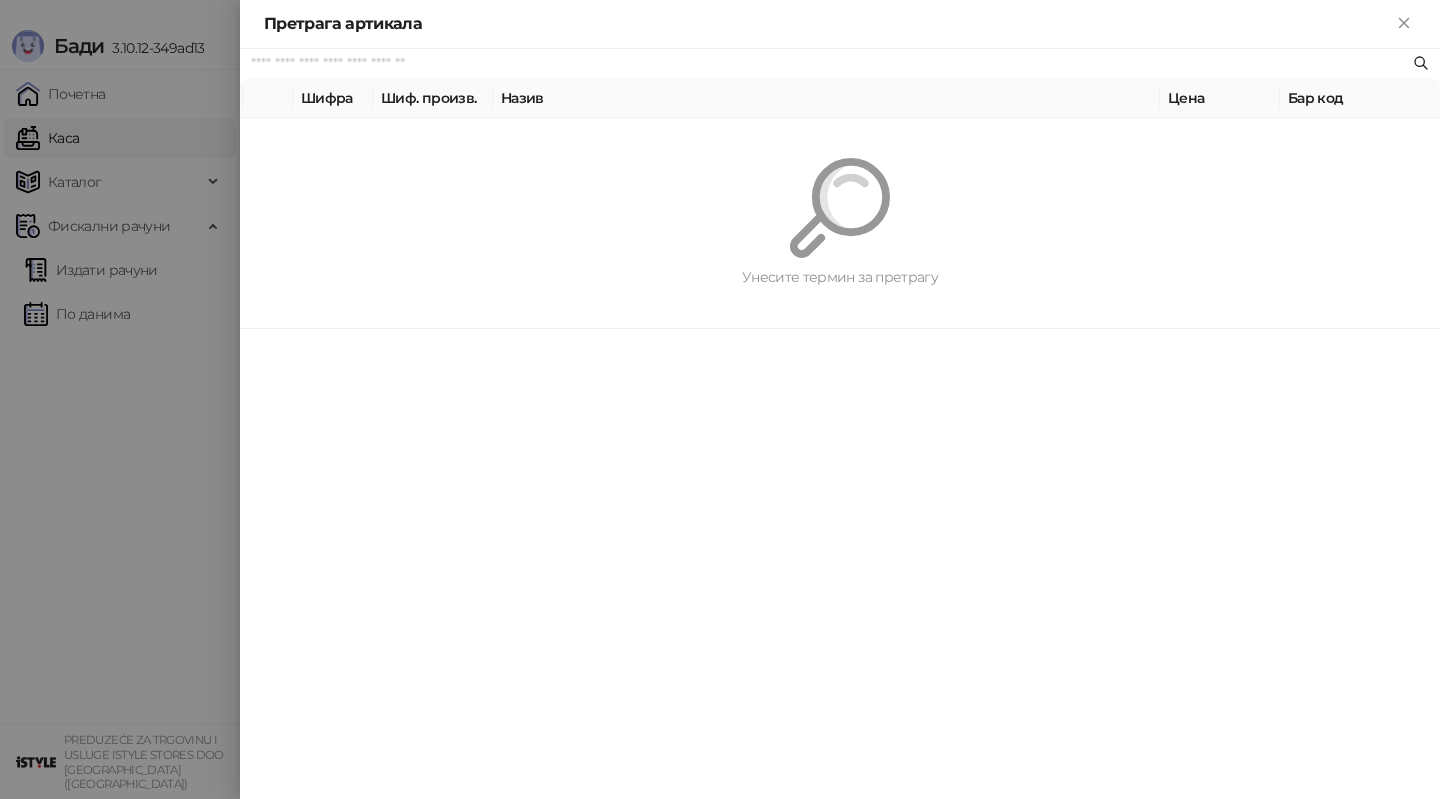paste on "**********" 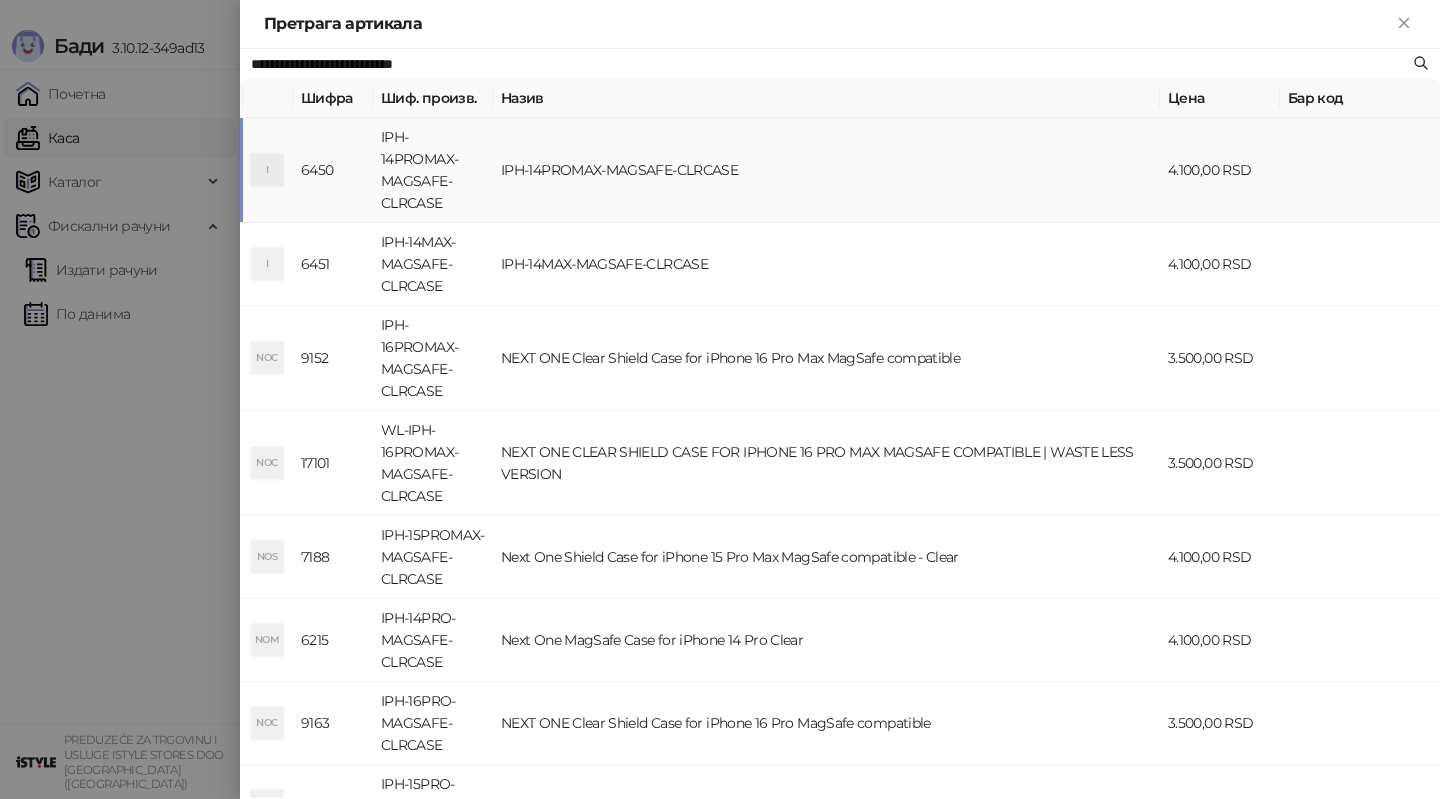 type on "**********" 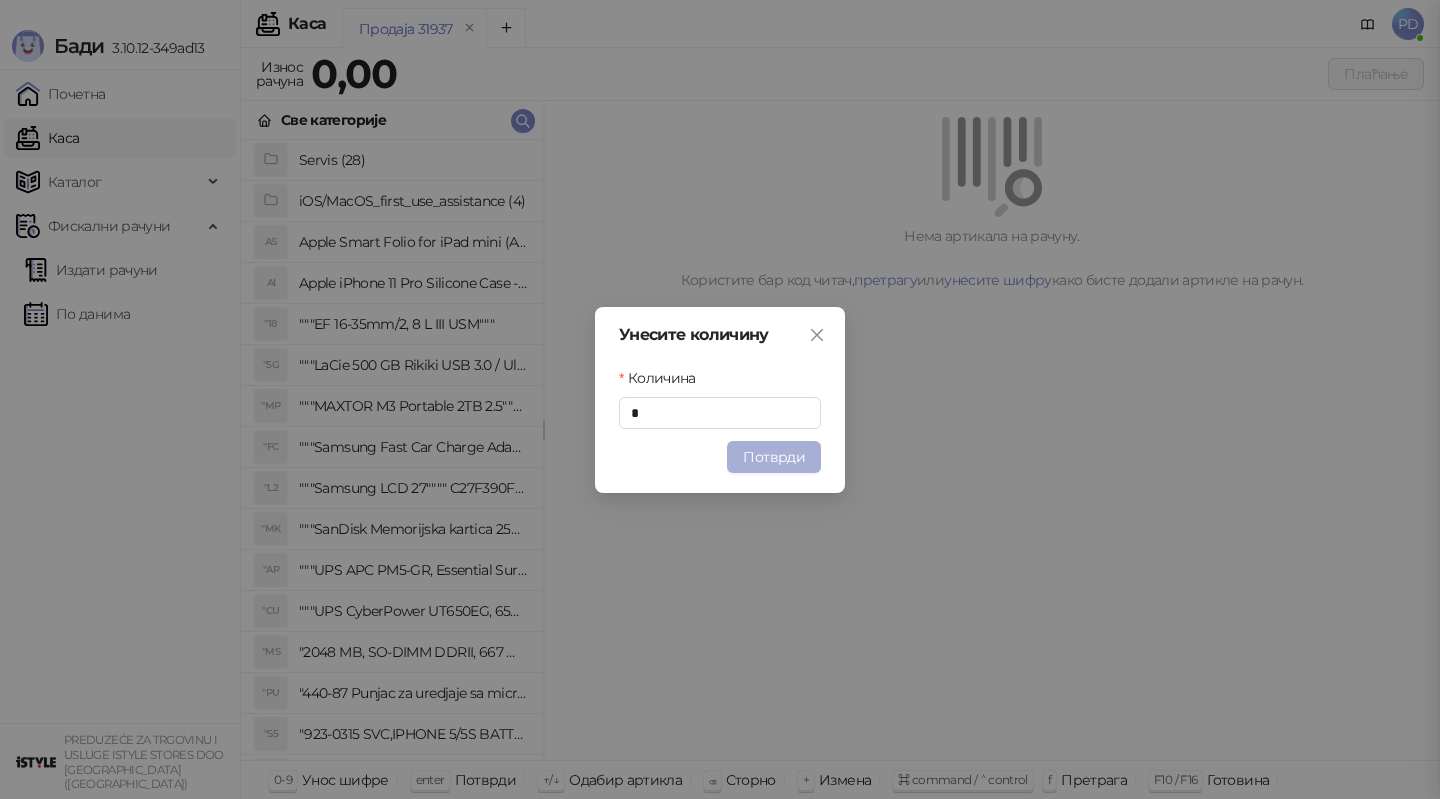 click on "Потврди" at bounding box center [774, 457] 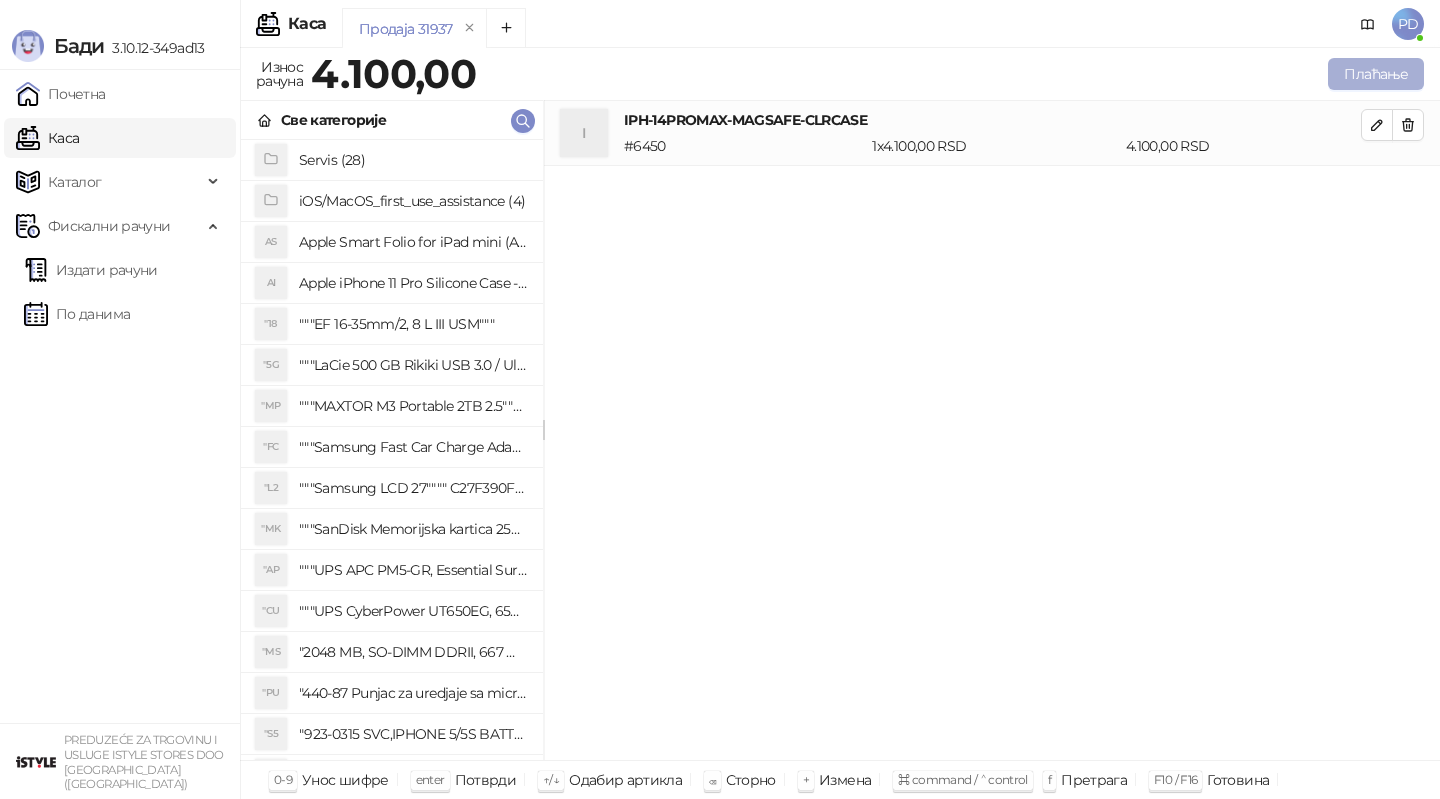 click on "Плаћање" at bounding box center [1376, 74] 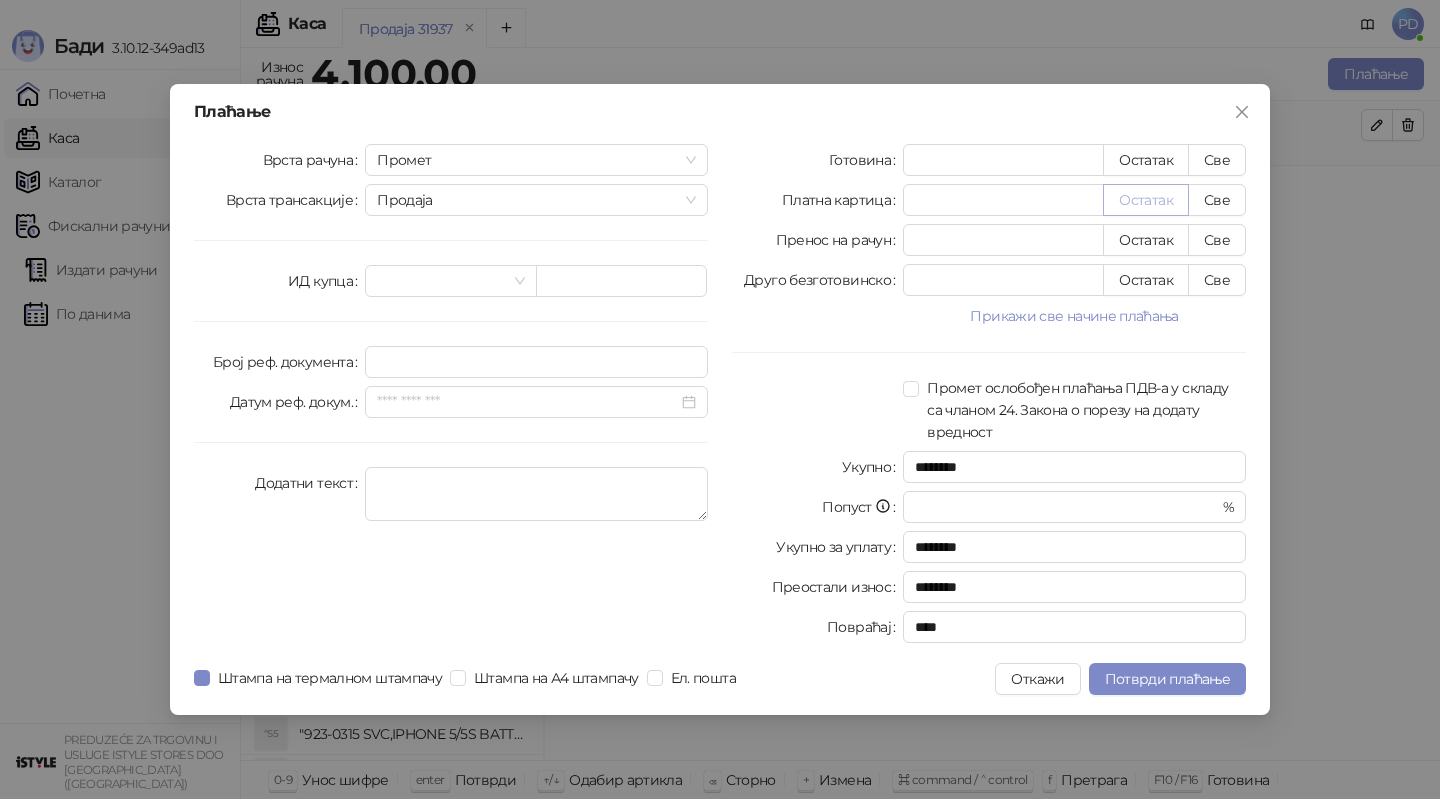 click on "Остатак" at bounding box center [1146, 200] 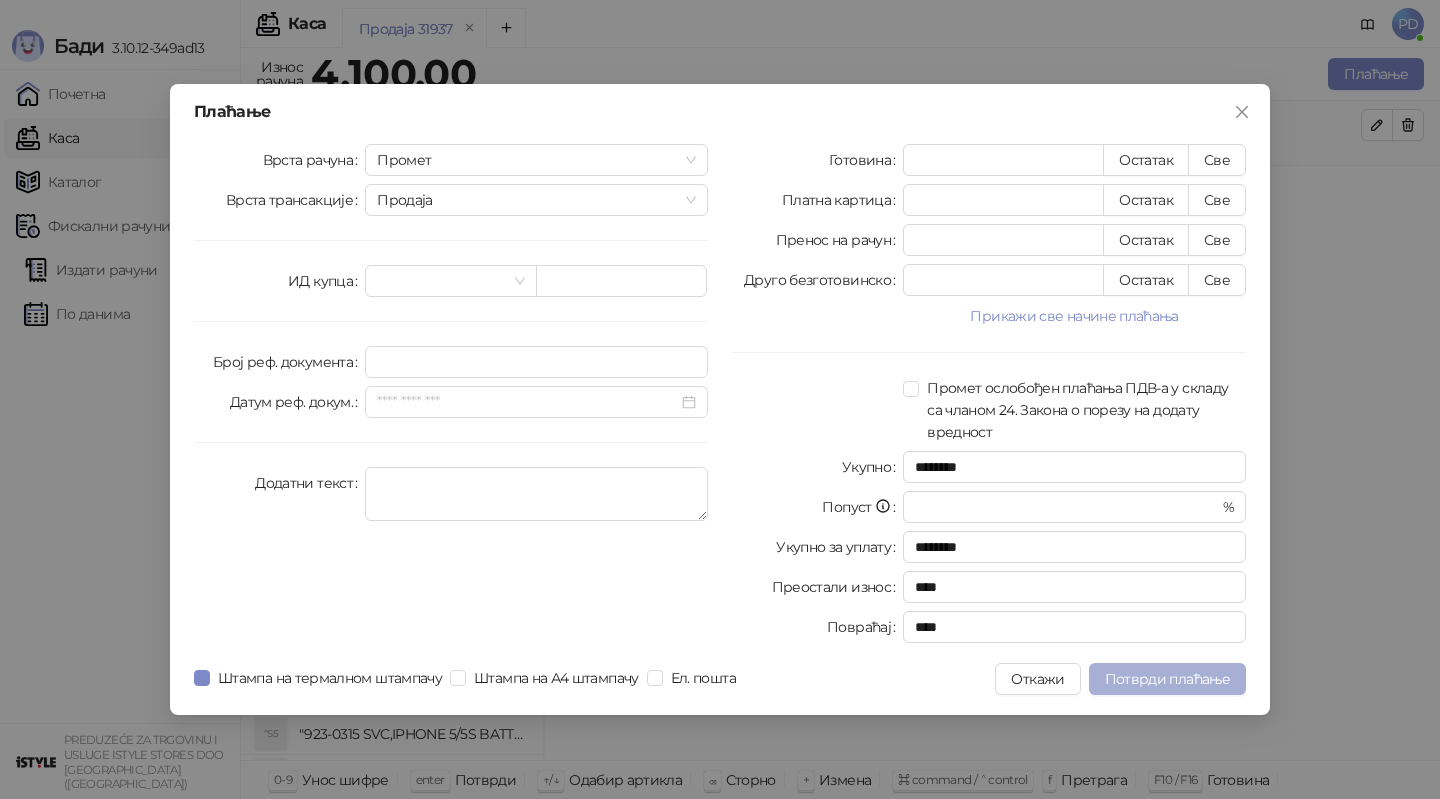 click on "Потврди плаћање" at bounding box center (1167, 679) 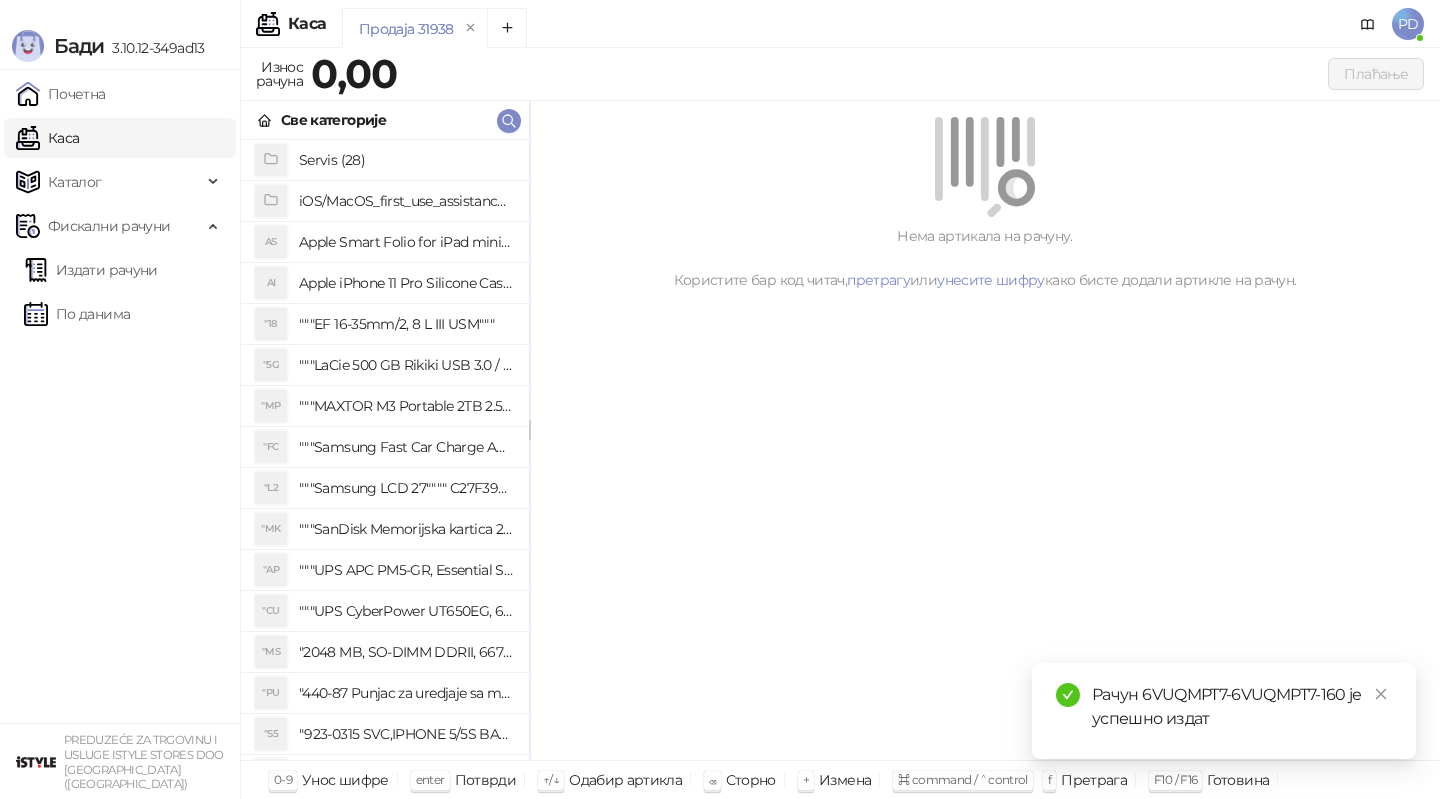 drag, startPoint x: 542, startPoint y: 504, endPoint x: 527, endPoint y: 669, distance: 165.68042 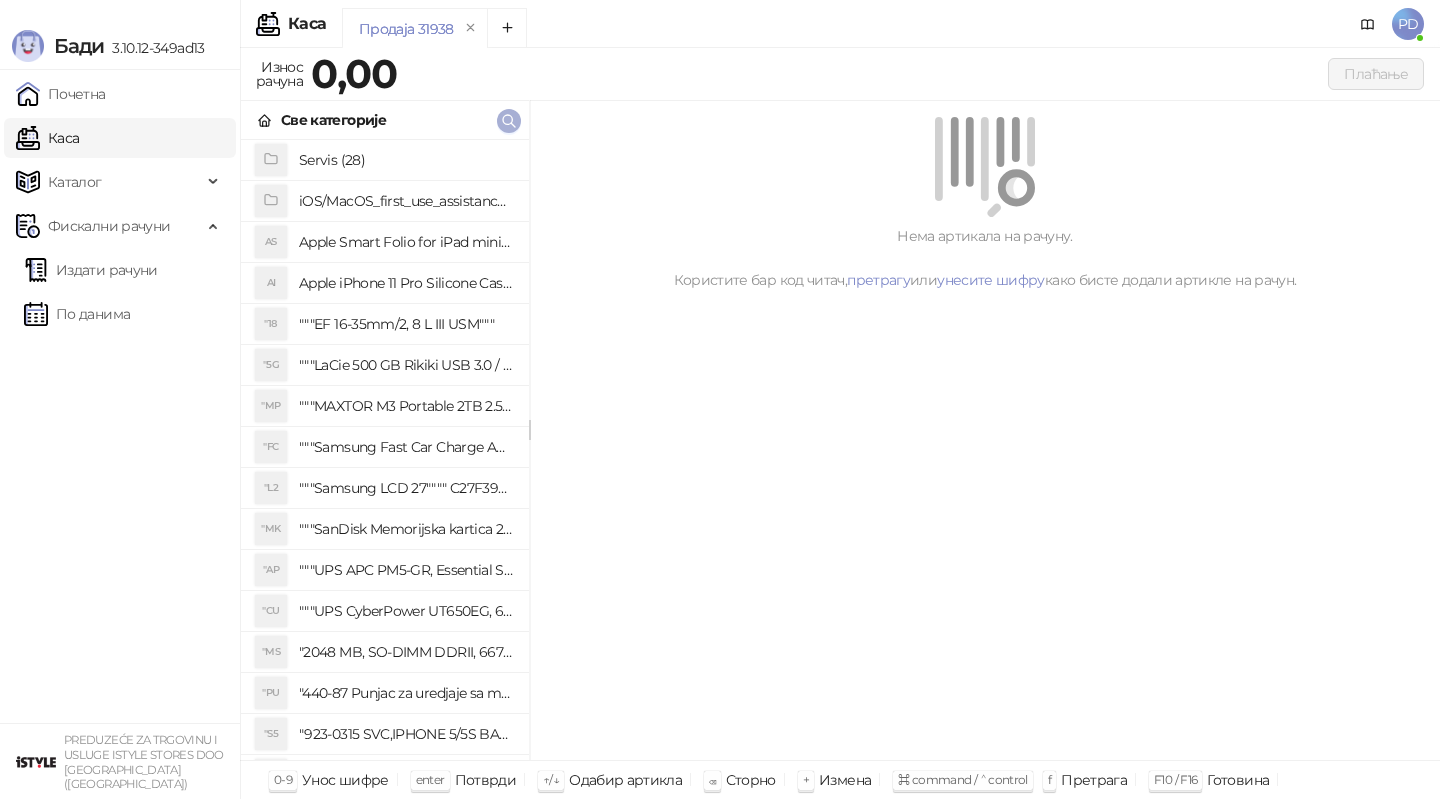 click 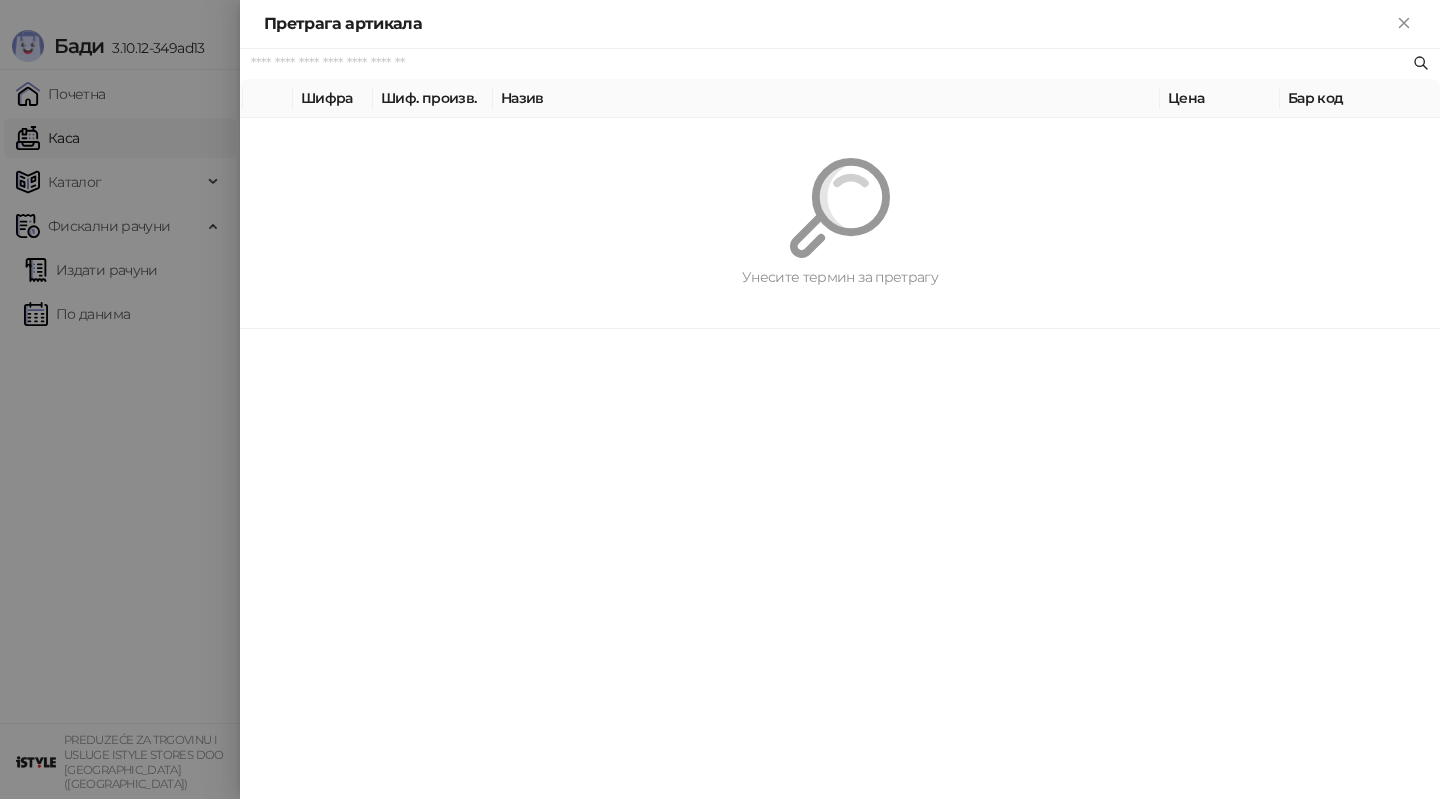 paste on "**********" 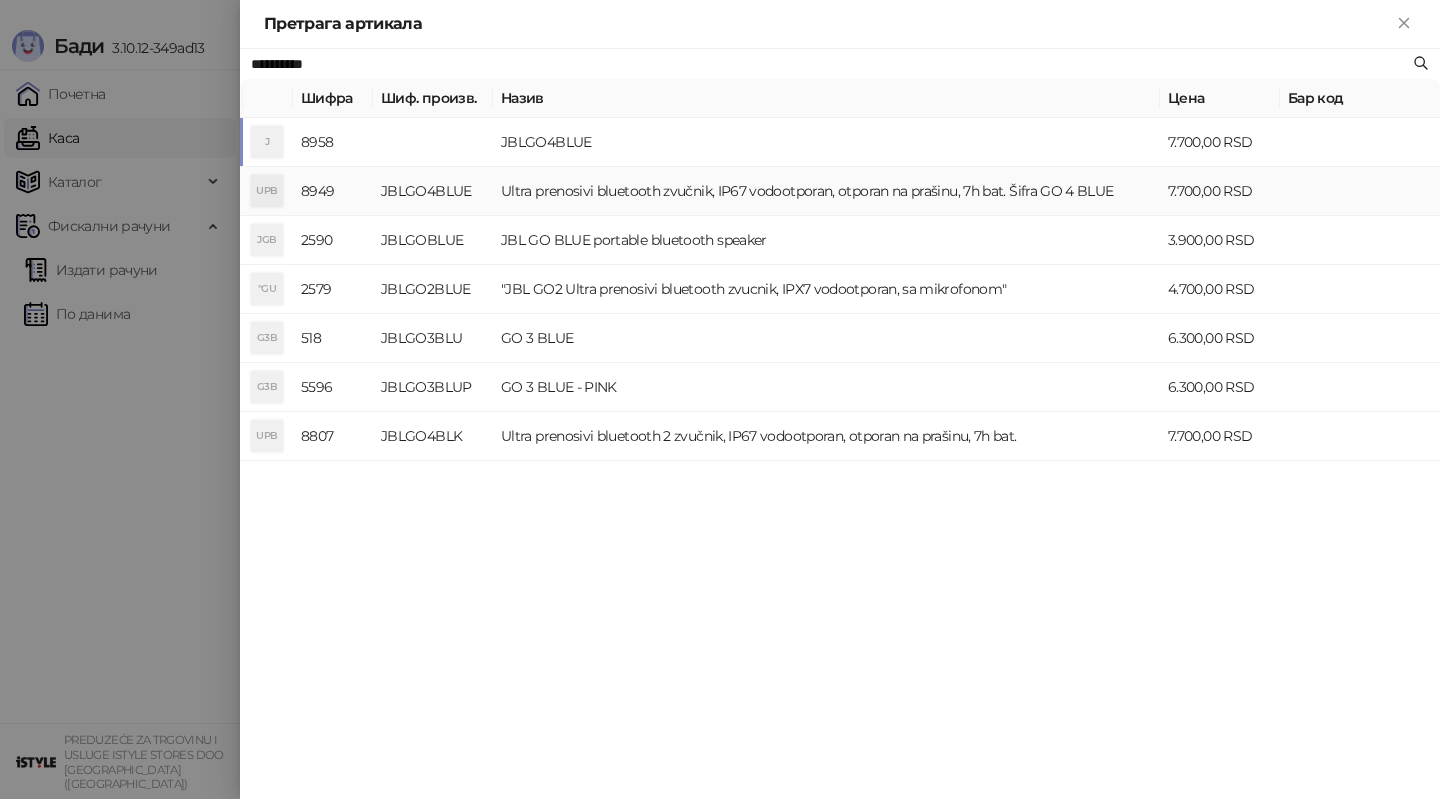 click on "JBLGO4BLUE" at bounding box center [433, 191] 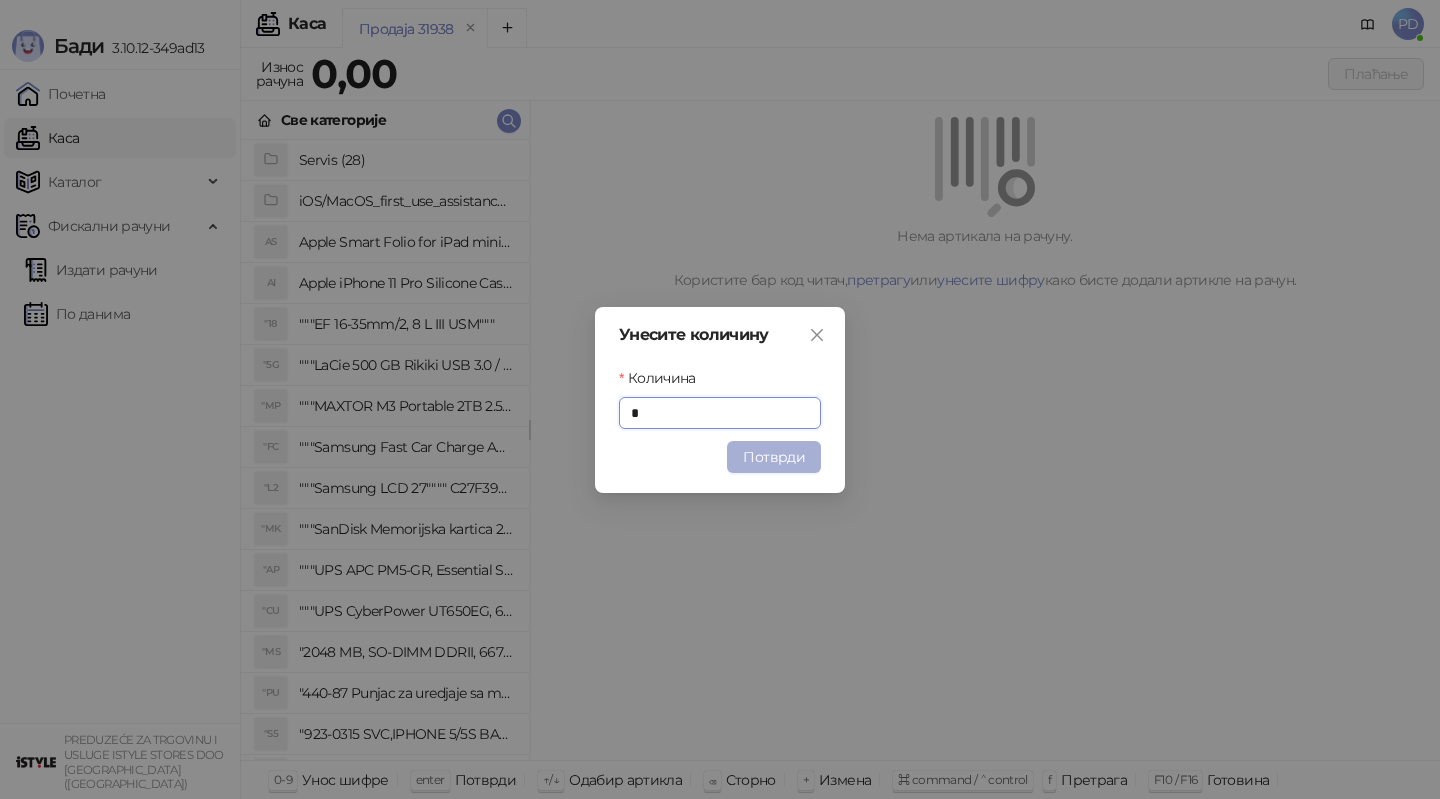 click on "Потврди" at bounding box center [774, 457] 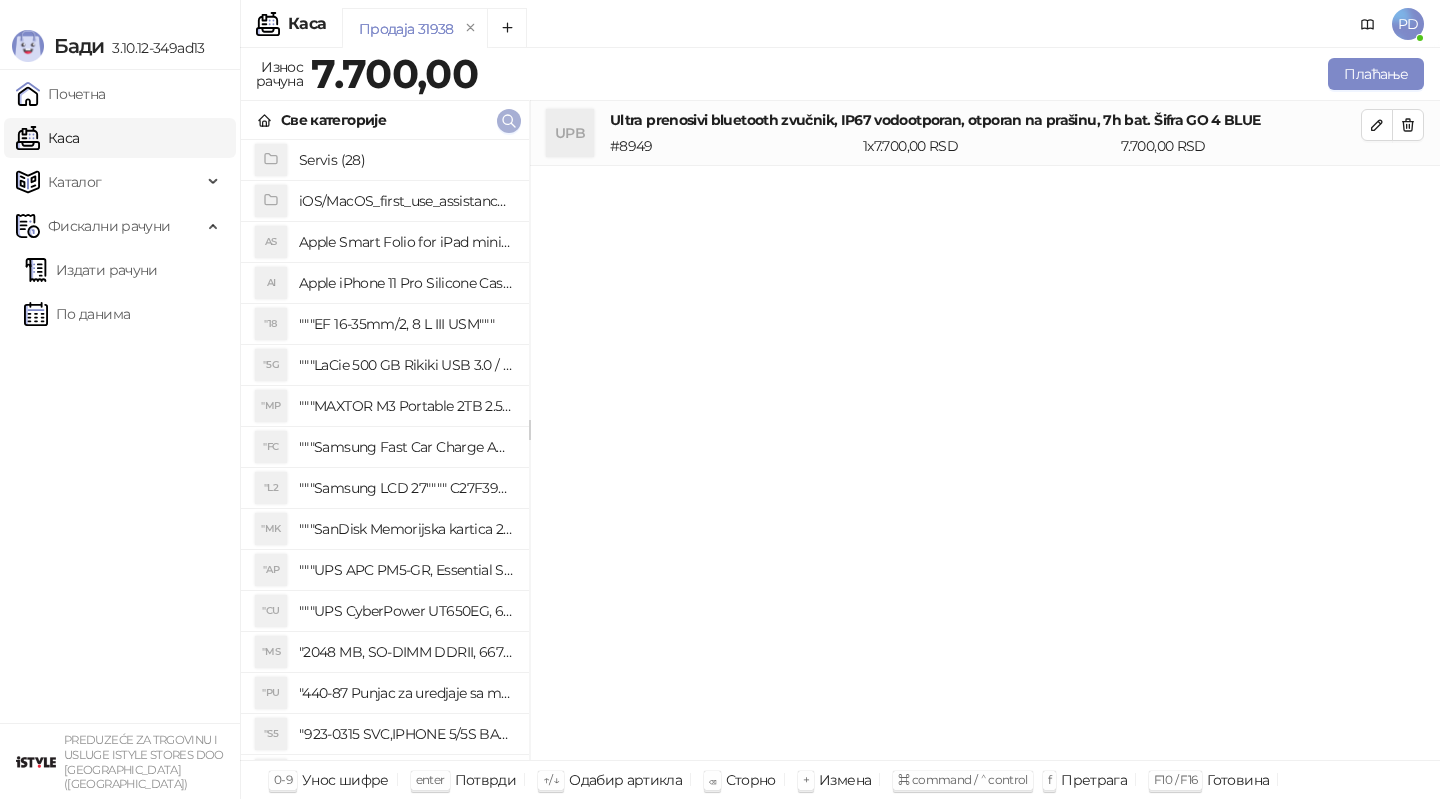 click 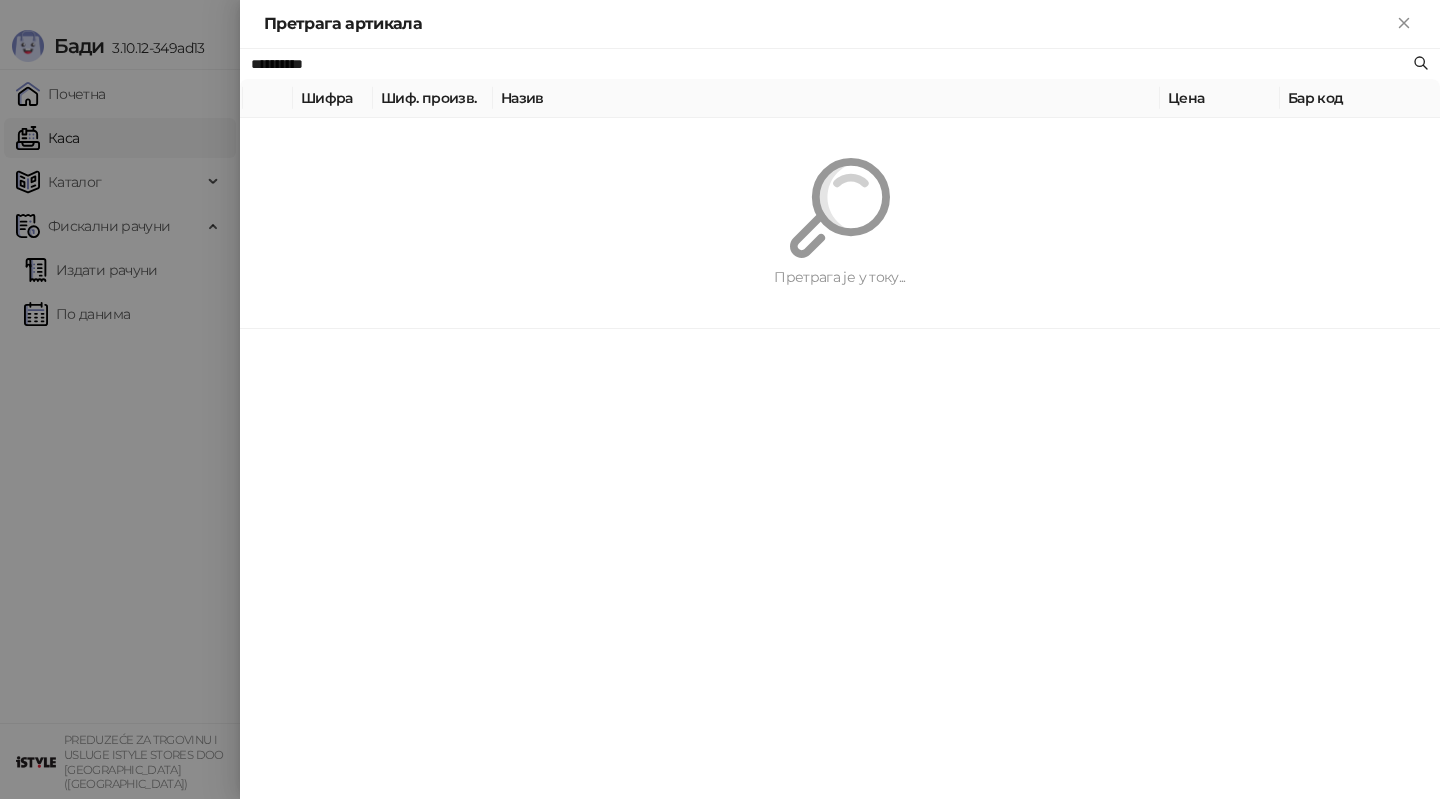 paste 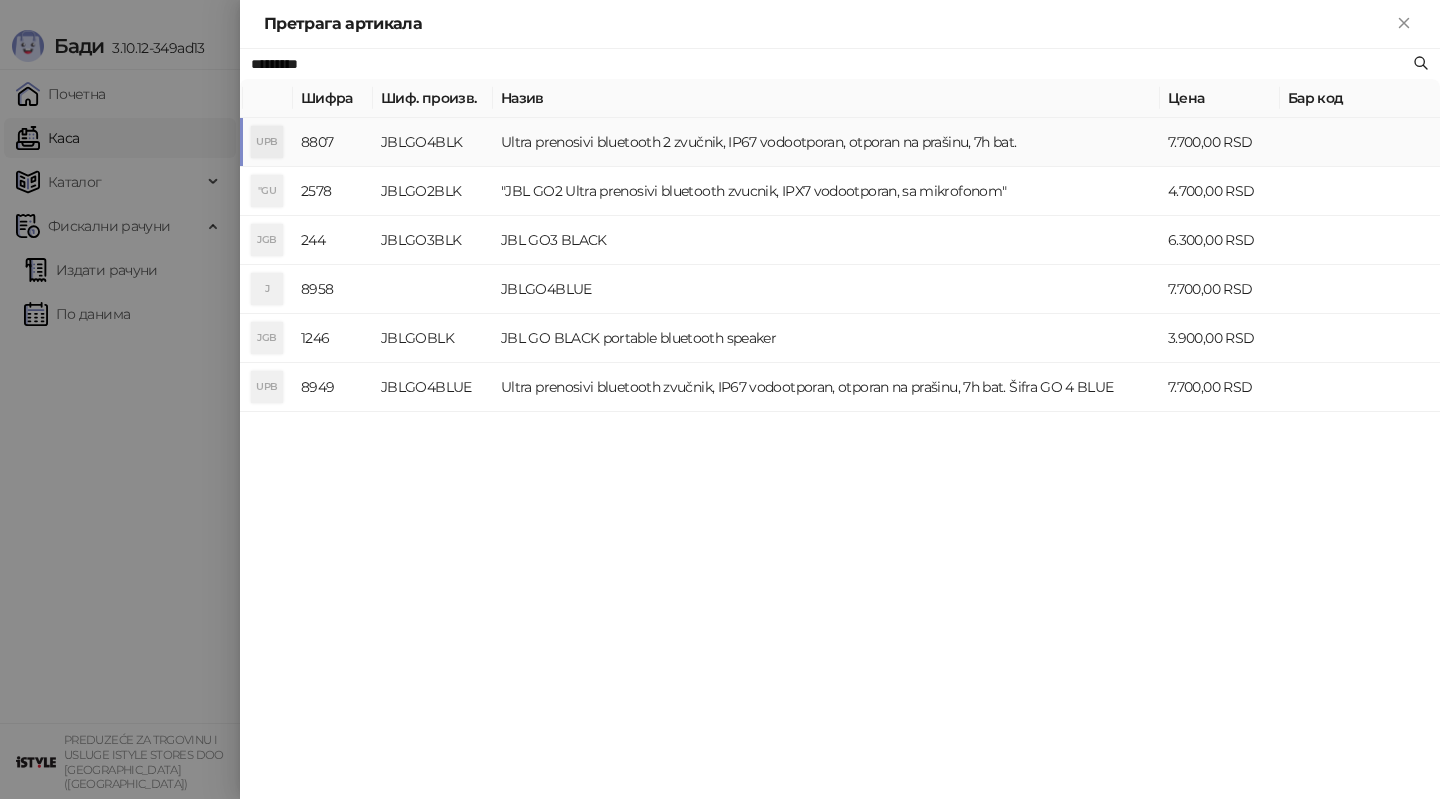 click on "JBLGO4BLK" at bounding box center (433, 142) 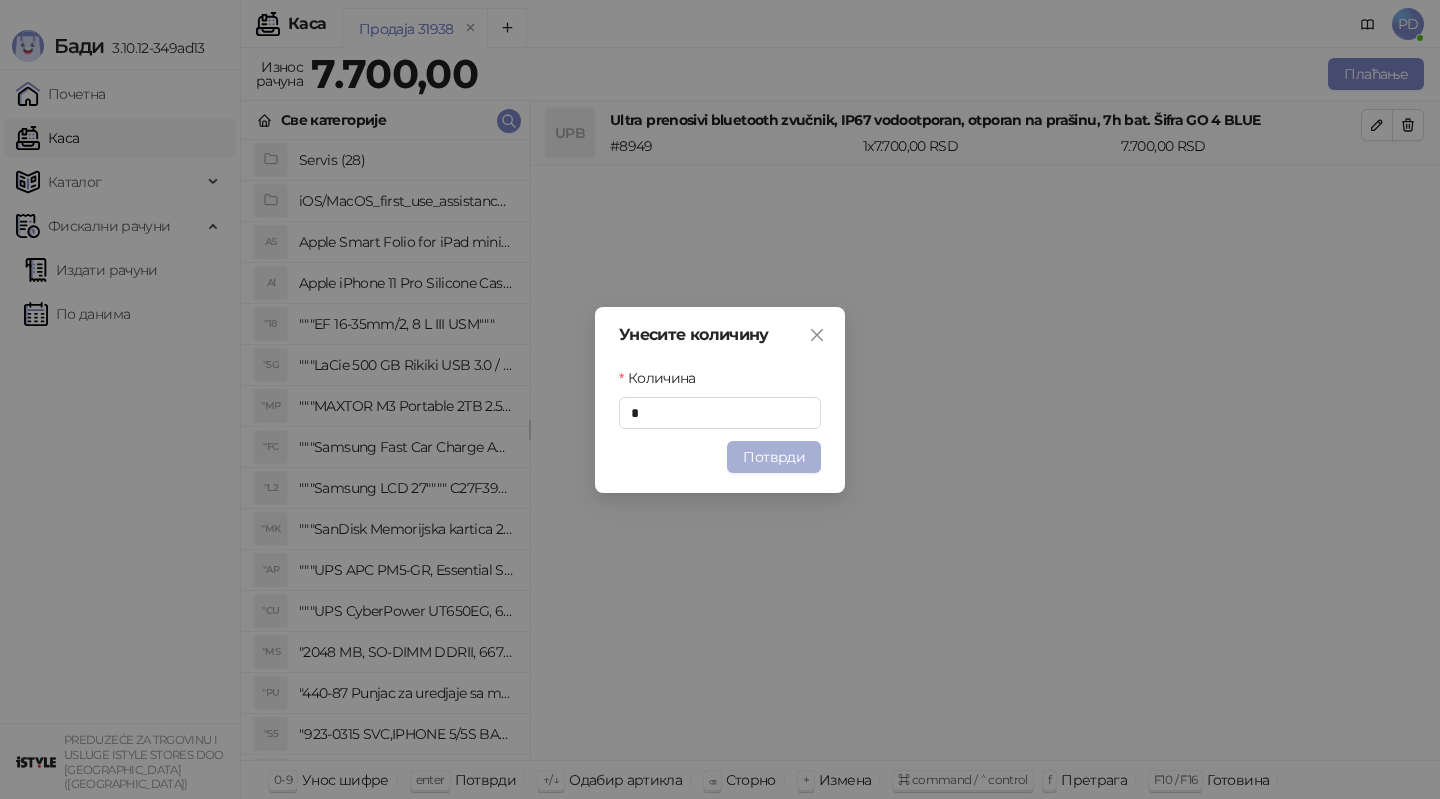 click on "Потврди" at bounding box center [774, 457] 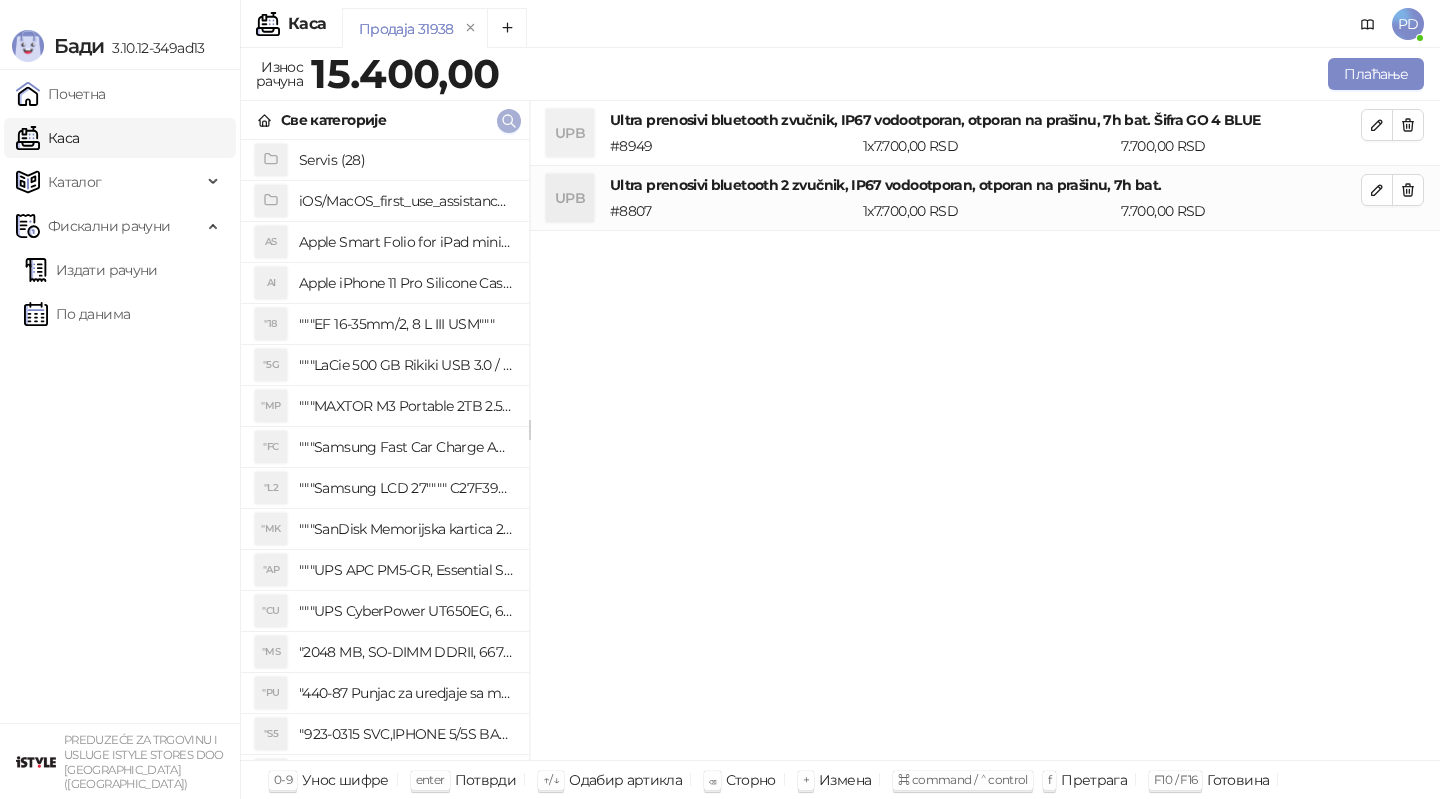click 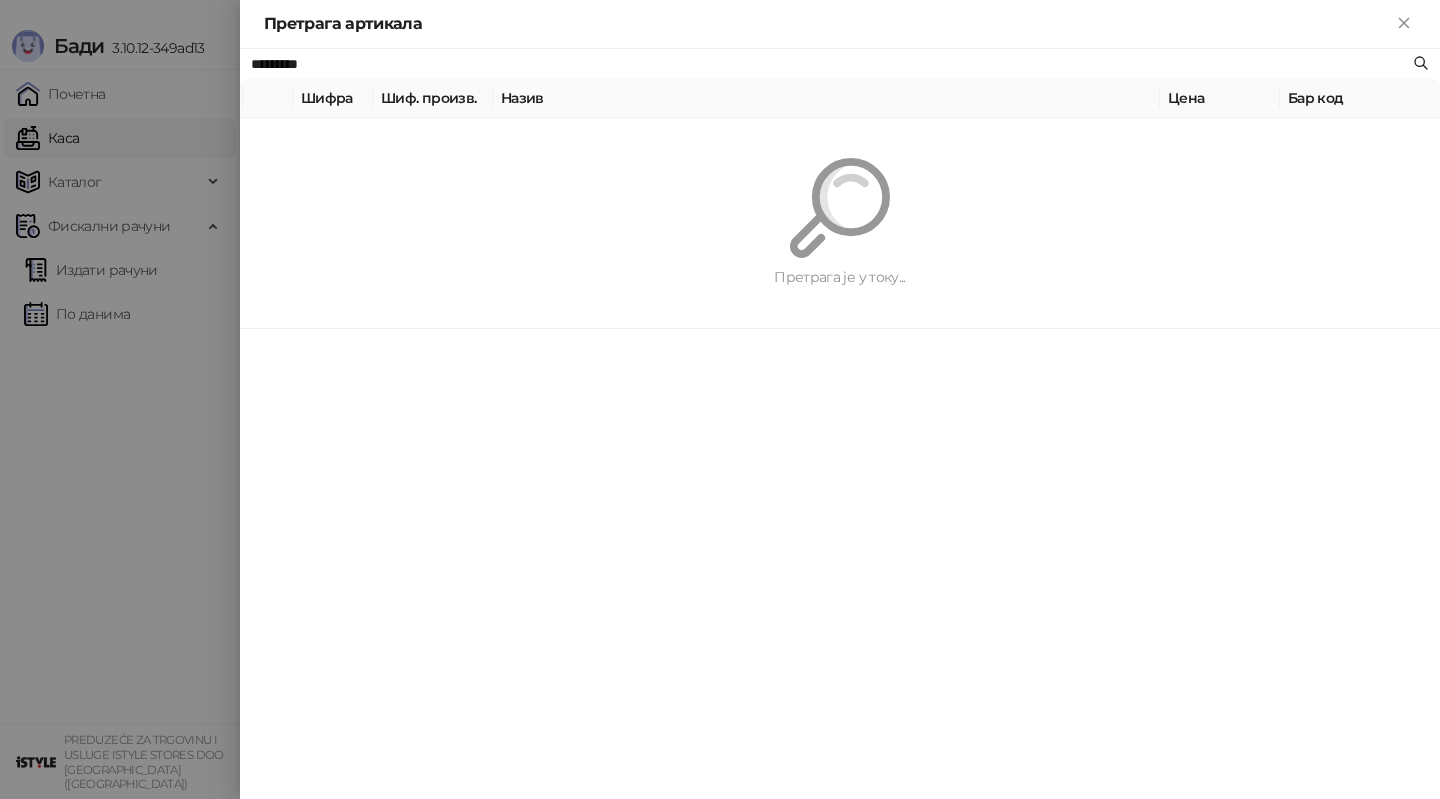 paste on "**********" 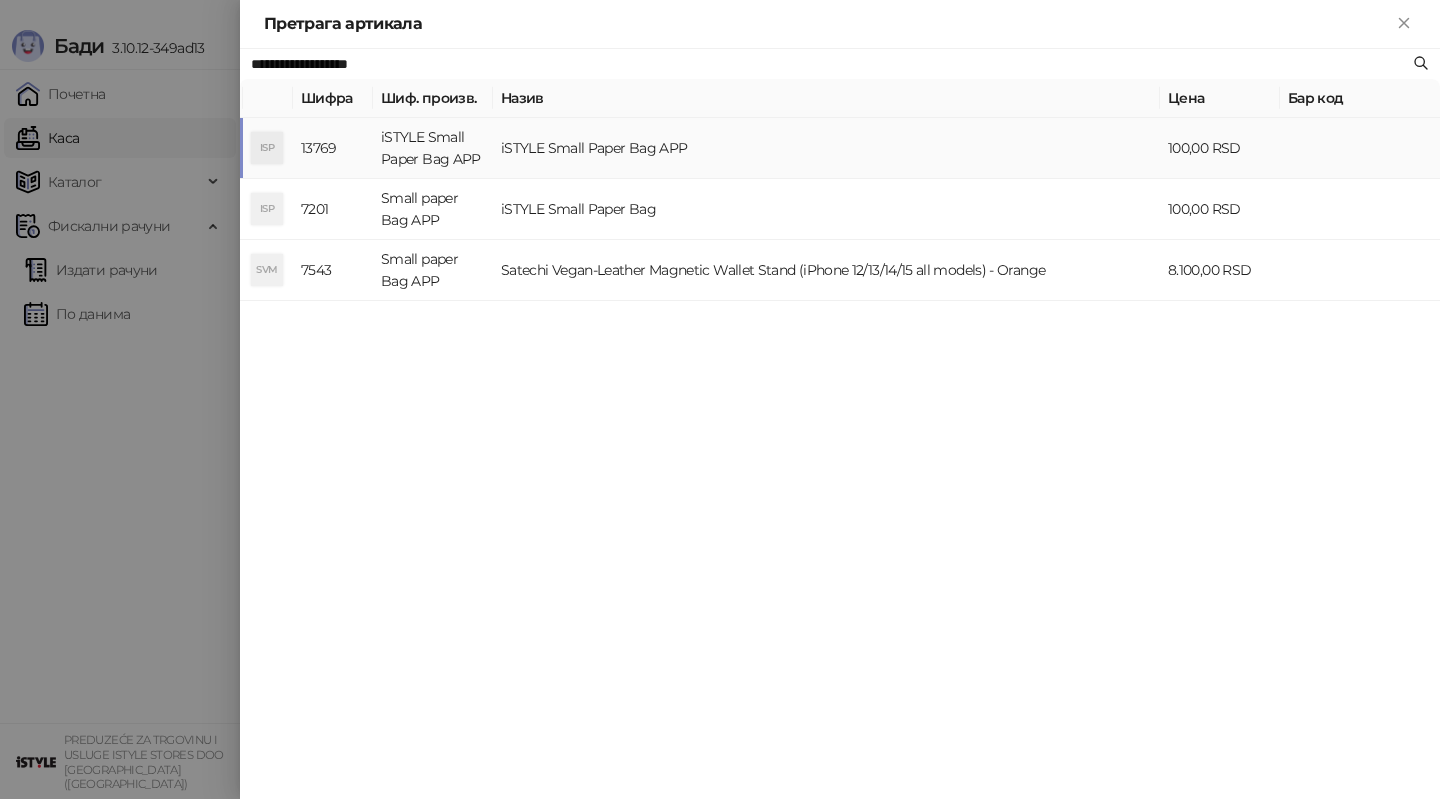 type on "**********" 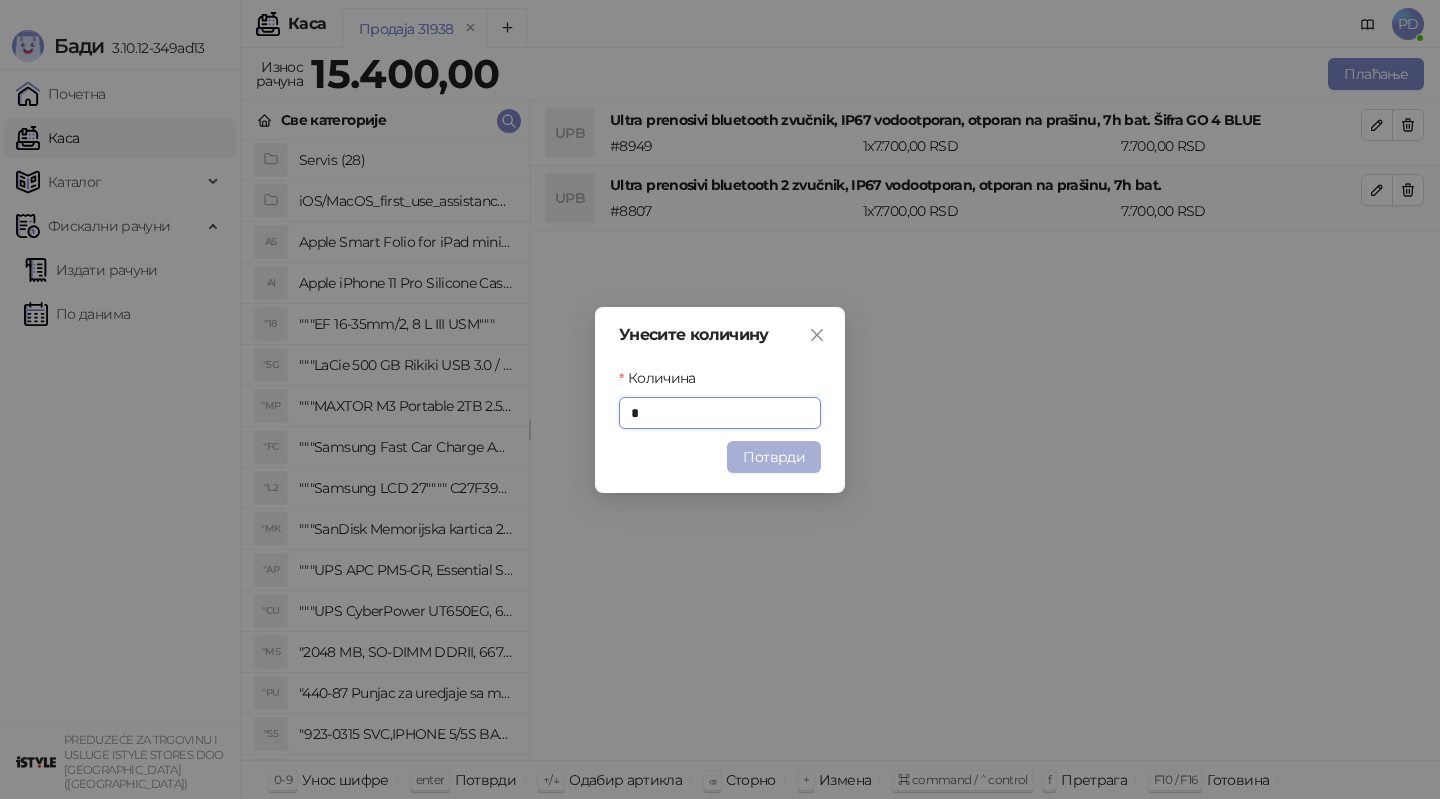 click on "Потврди" at bounding box center [774, 457] 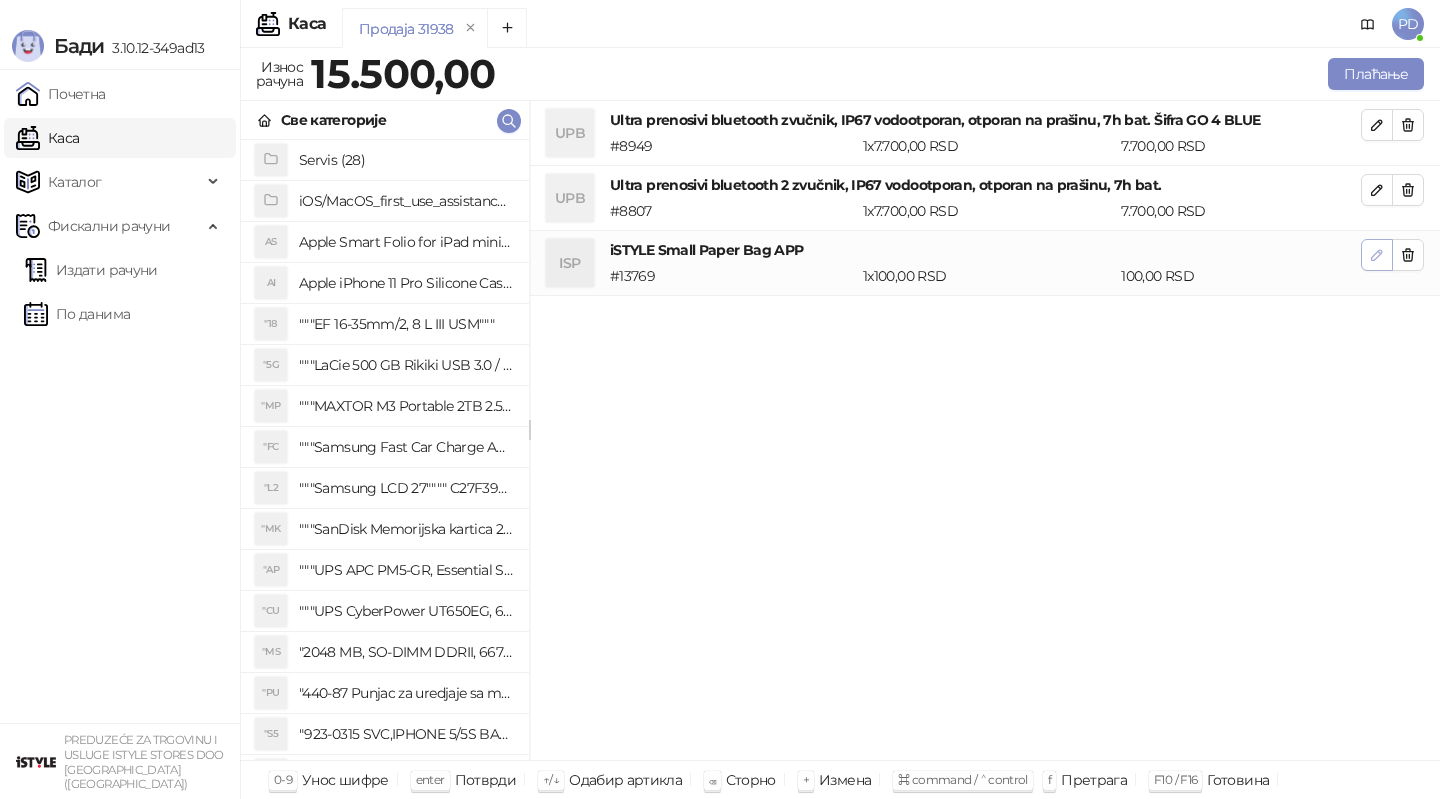 click 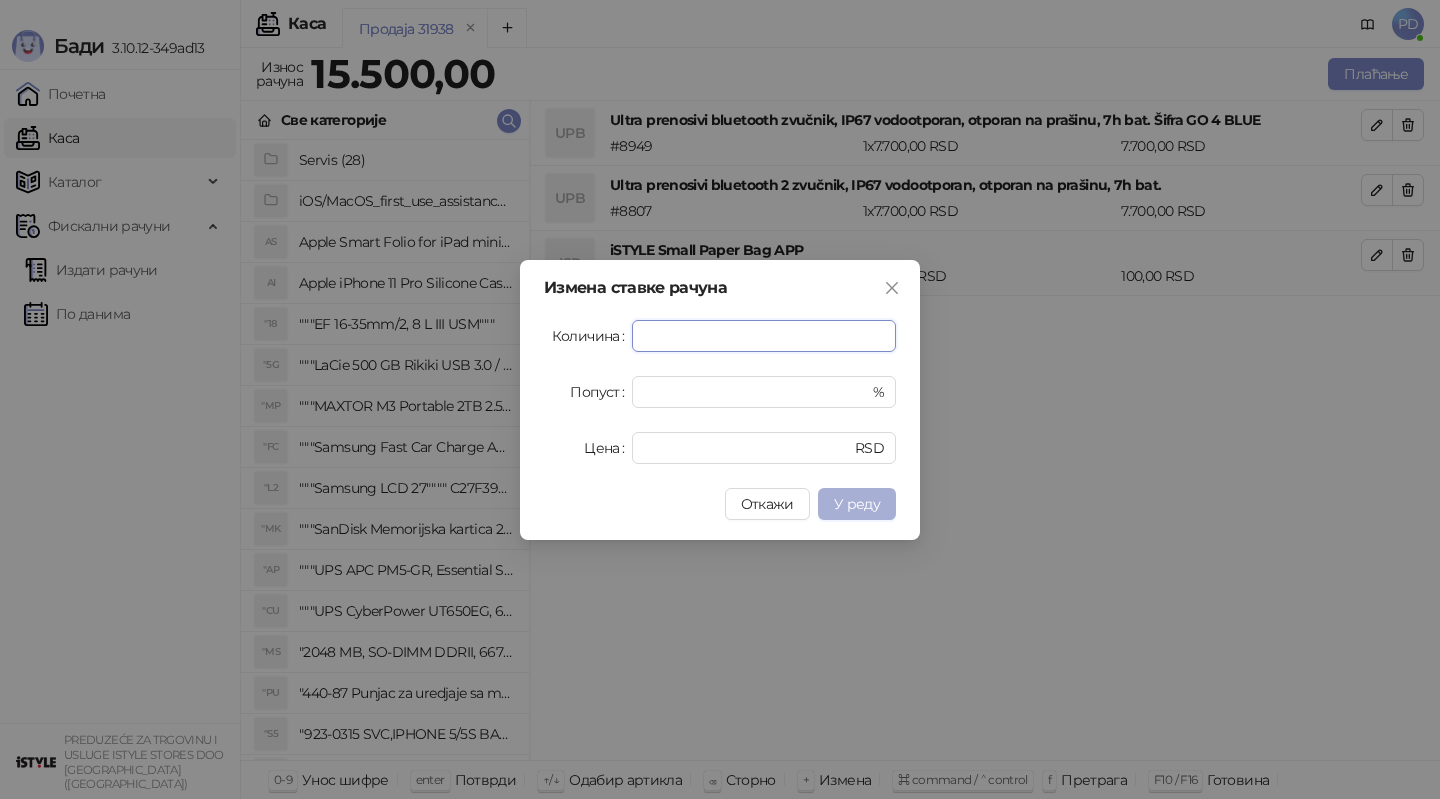 type on "*" 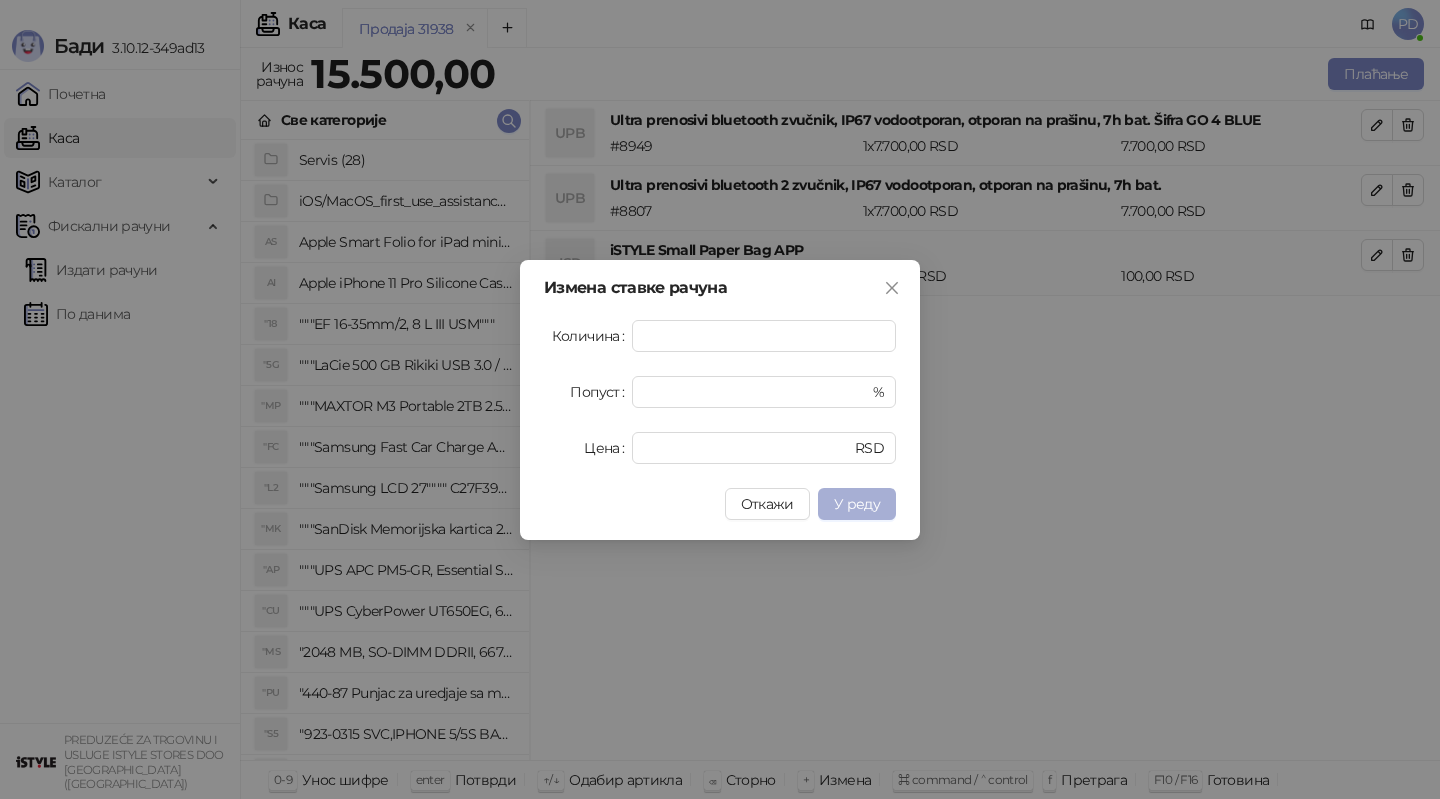 click on "У реду" at bounding box center (857, 504) 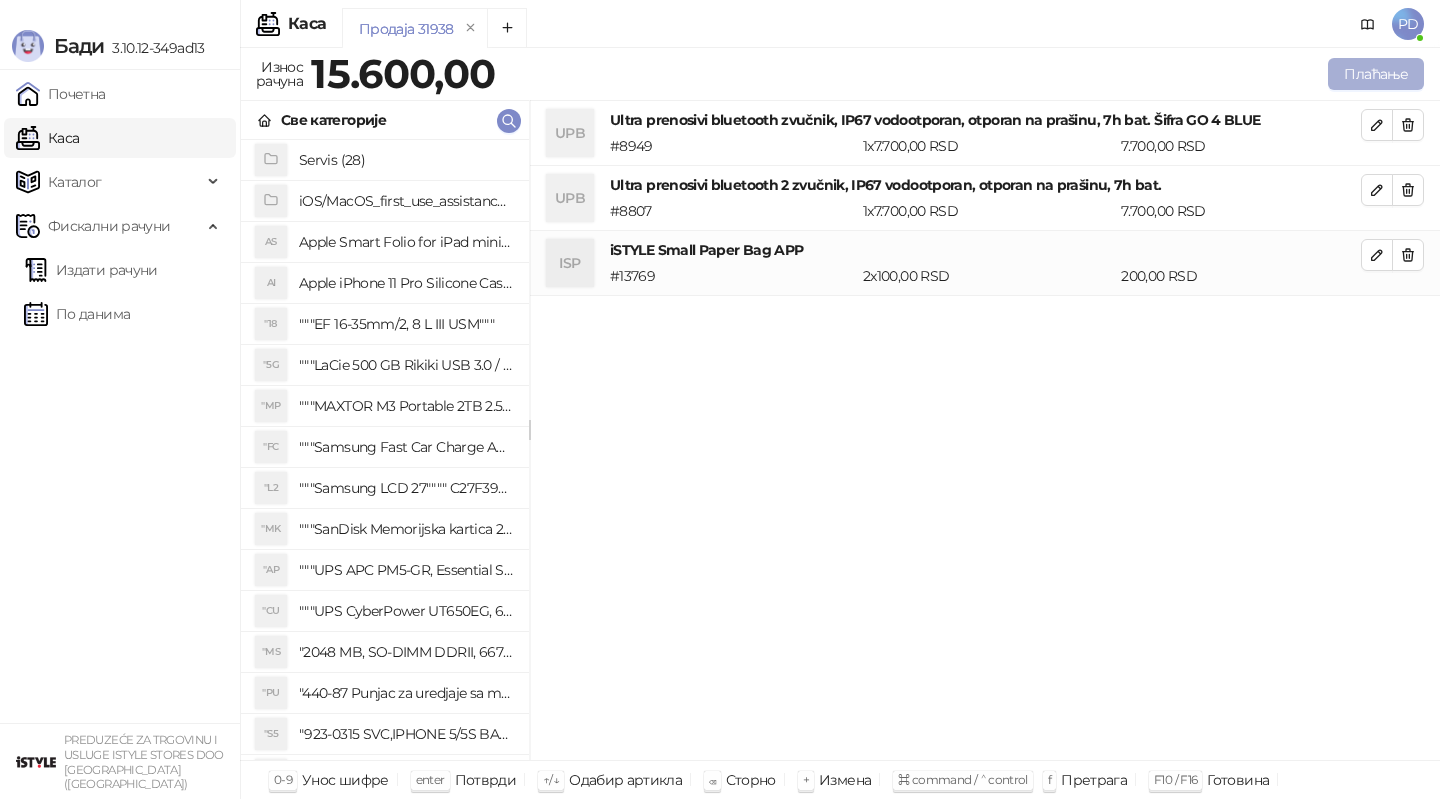 click on "Плаћање" at bounding box center (1376, 74) 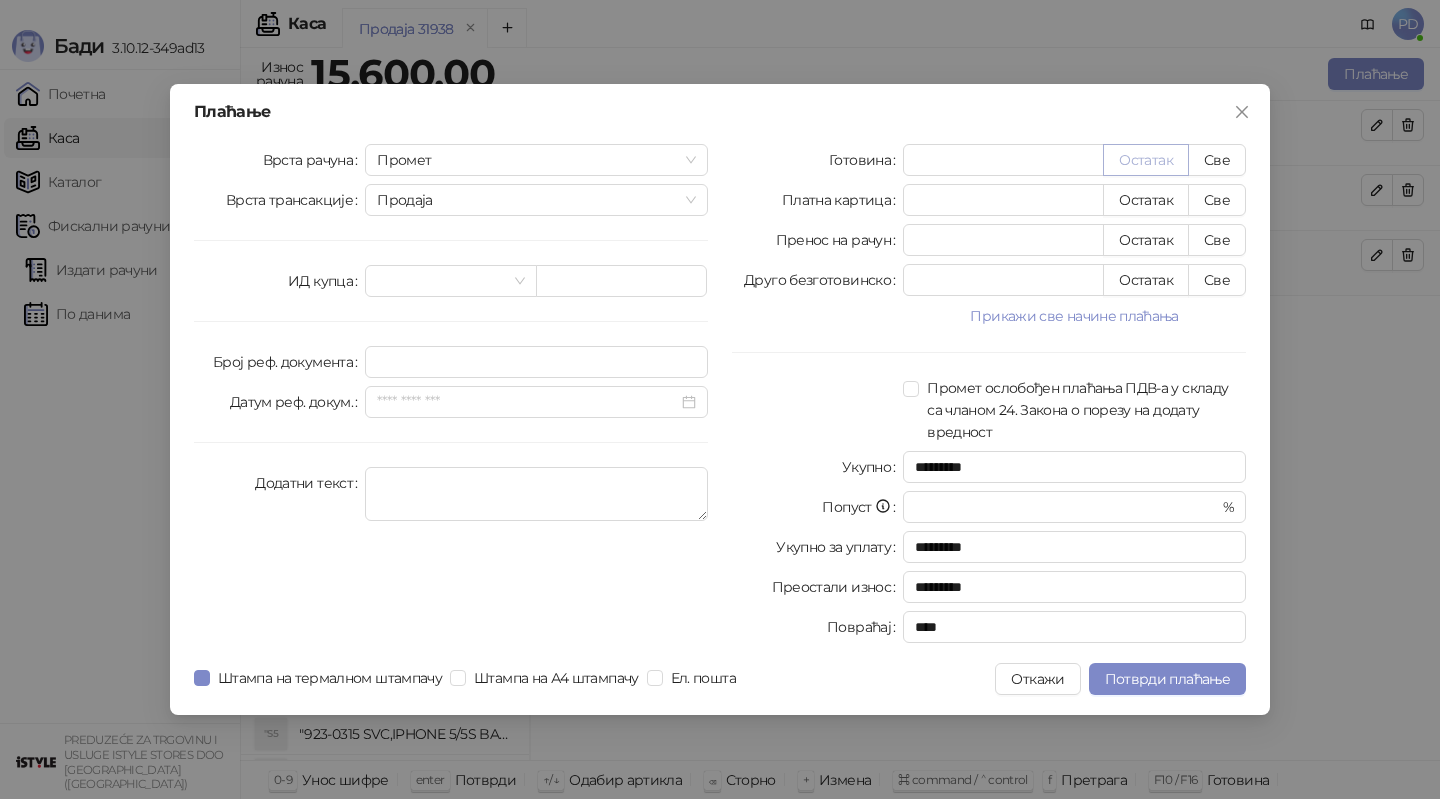 click on "Остатак" at bounding box center (1146, 160) 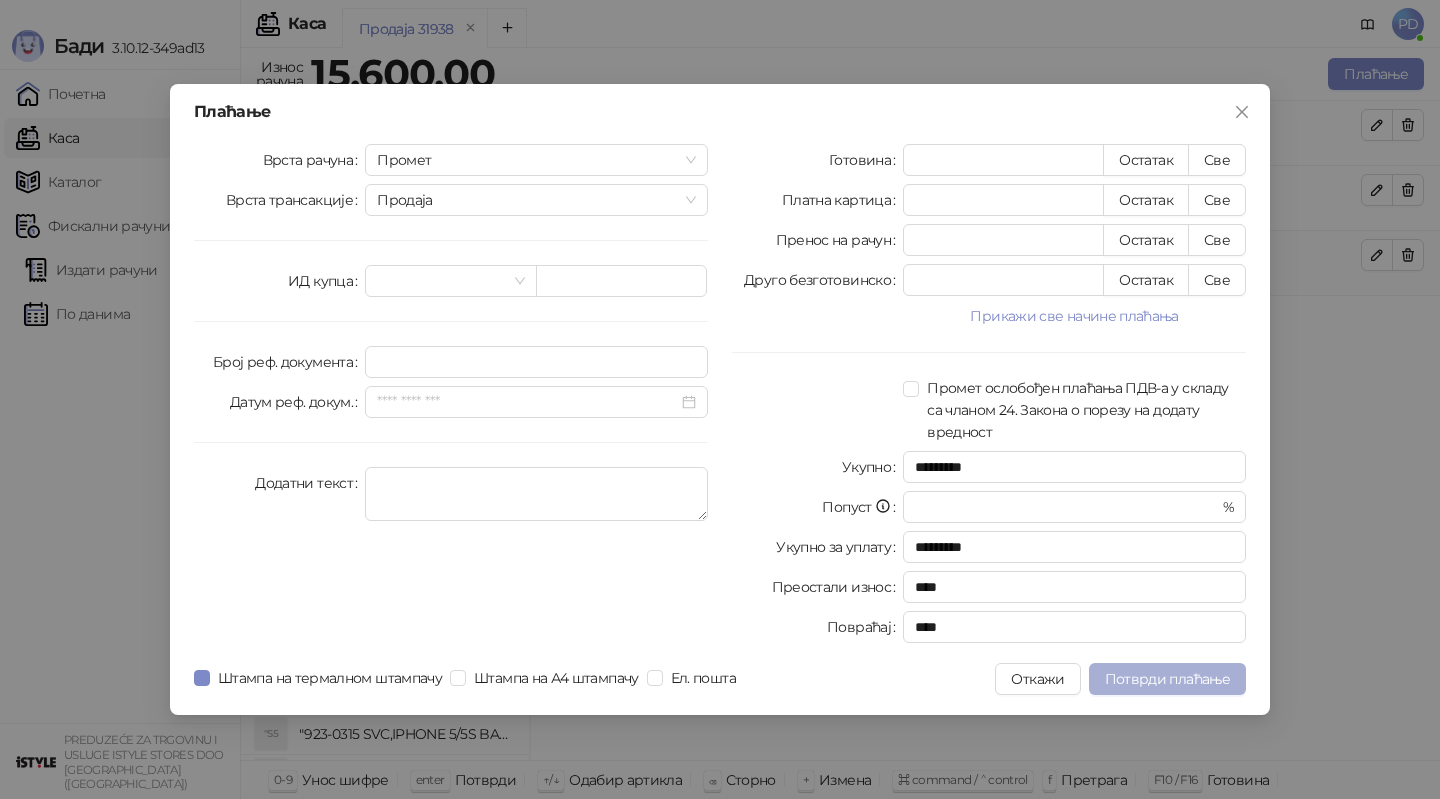 click on "Потврди плаћање" at bounding box center (1167, 679) 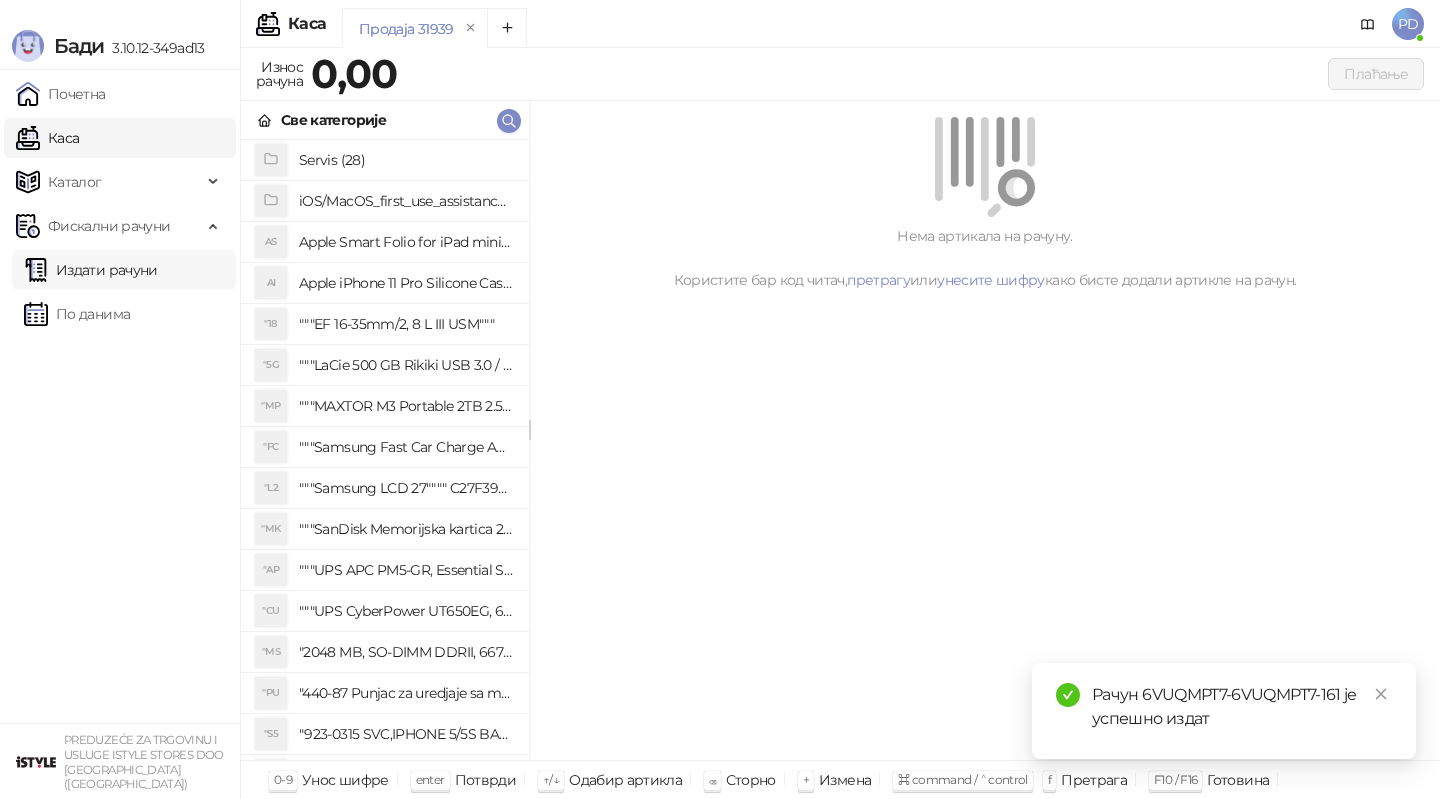 click on "Издати рачуни" at bounding box center (91, 270) 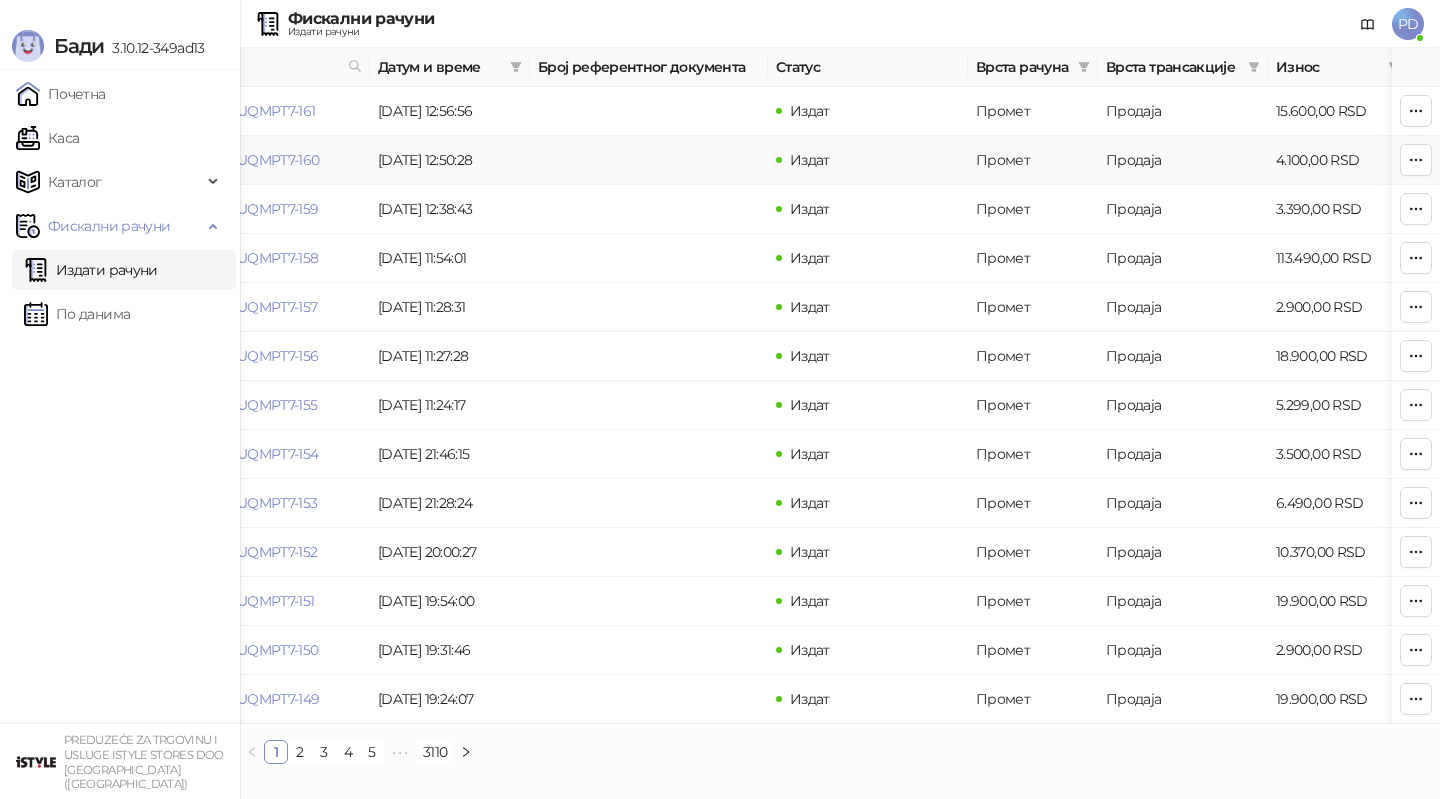 scroll, scrollTop: 0, scrollLeft: 0, axis: both 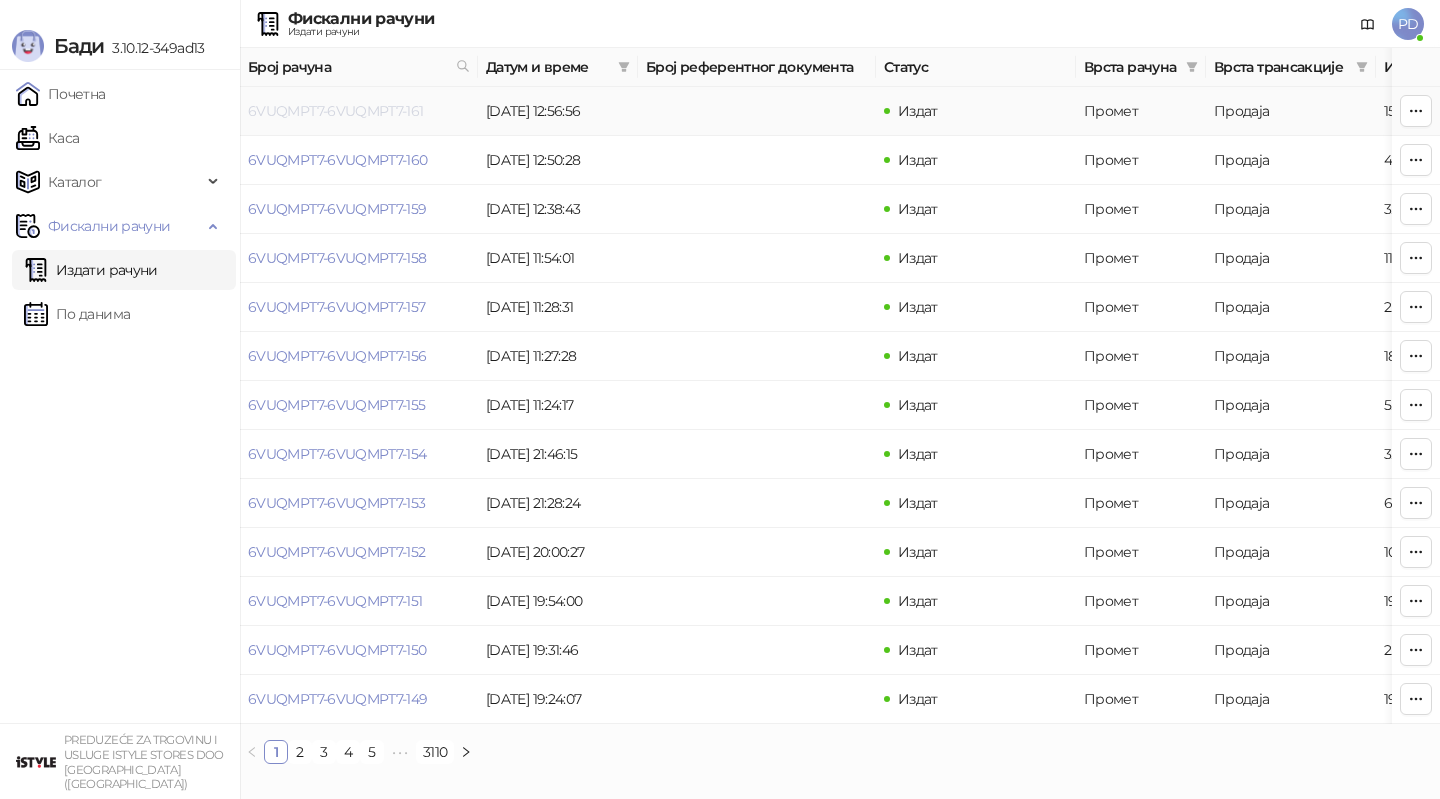 click on "6VUQMPT7-6VUQMPT7-161" at bounding box center (336, 111) 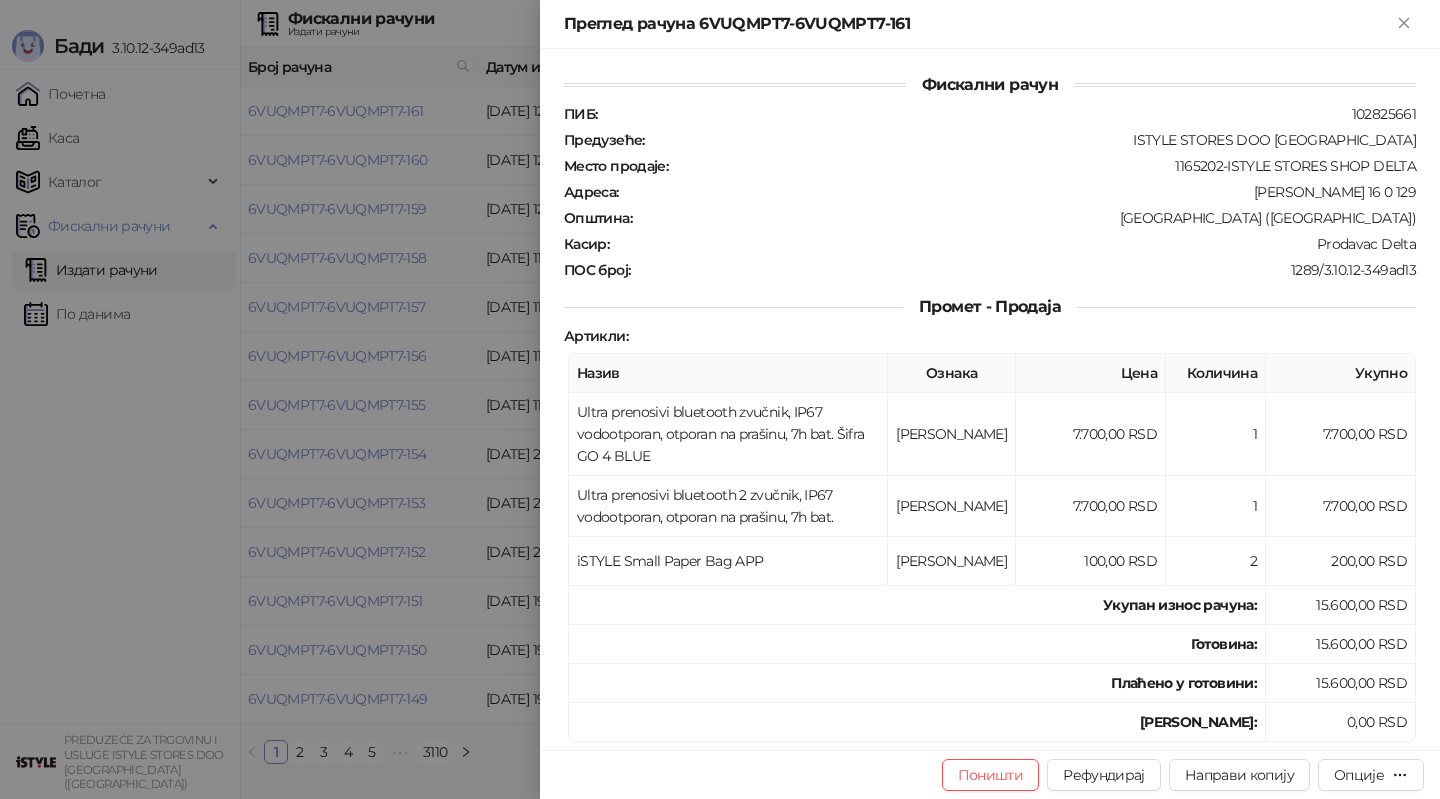 click at bounding box center (720, 399) 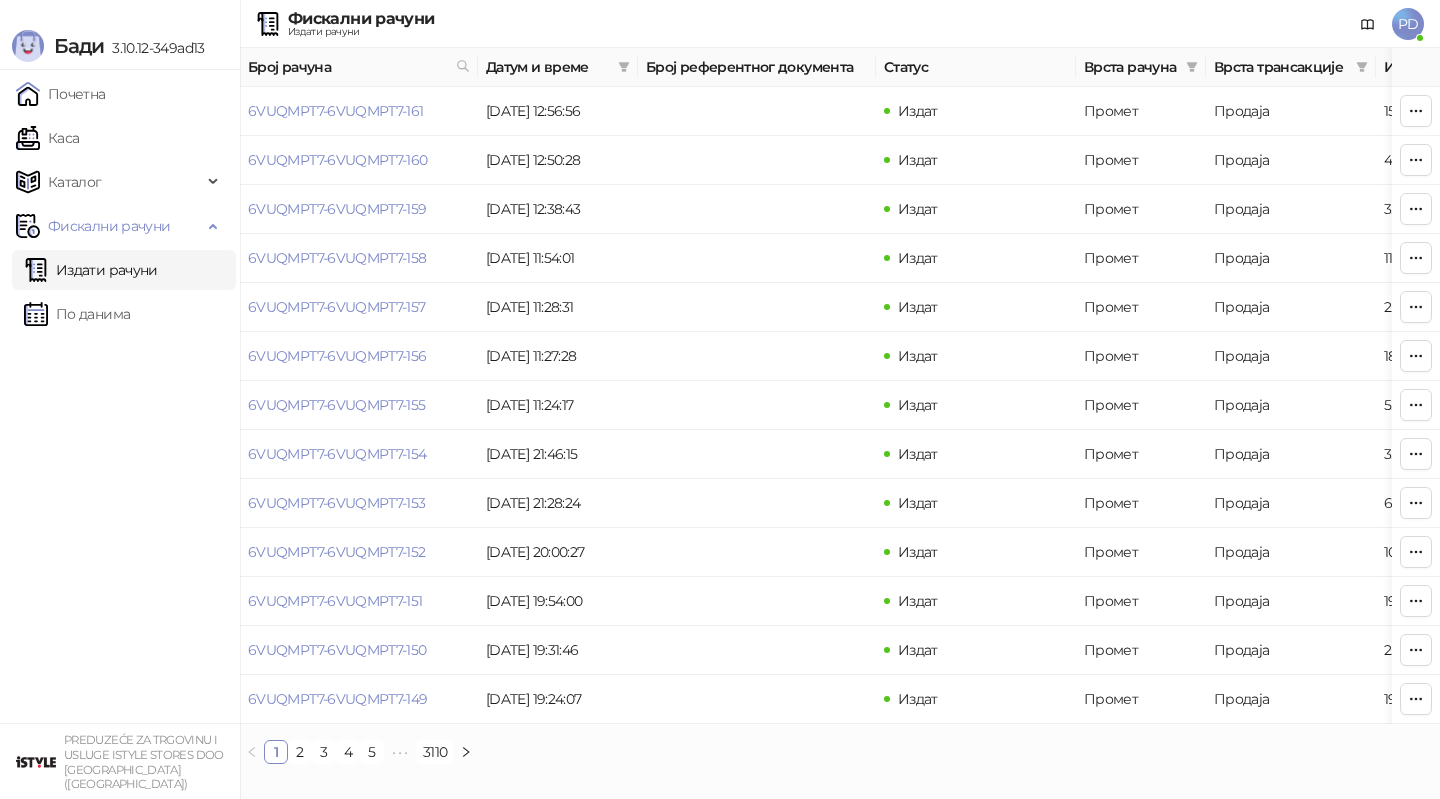 click on "Издати рачуни" at bounding box center (91, 270) 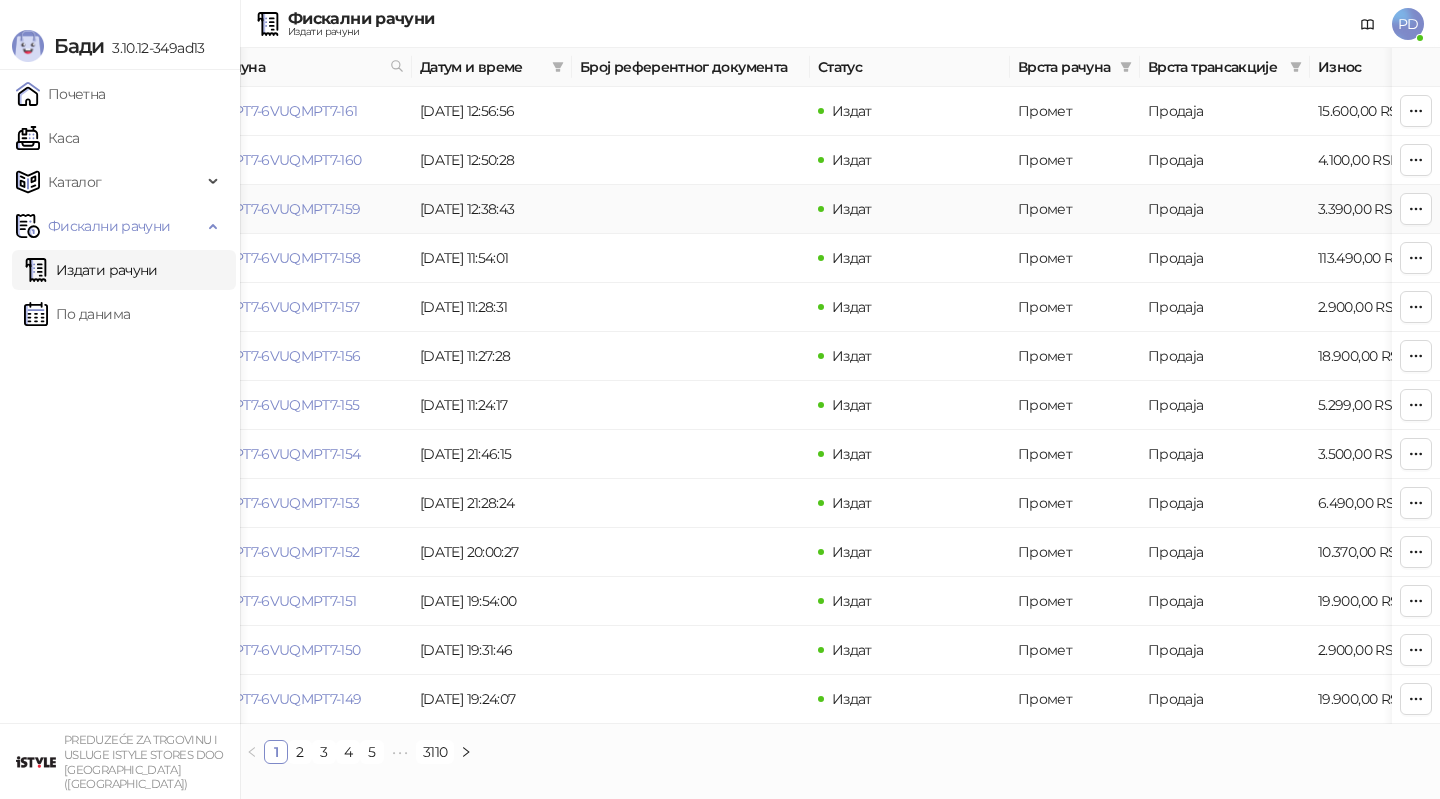 scroll, scrollTop: 0, scrollLeft: 72, axis: horizontal 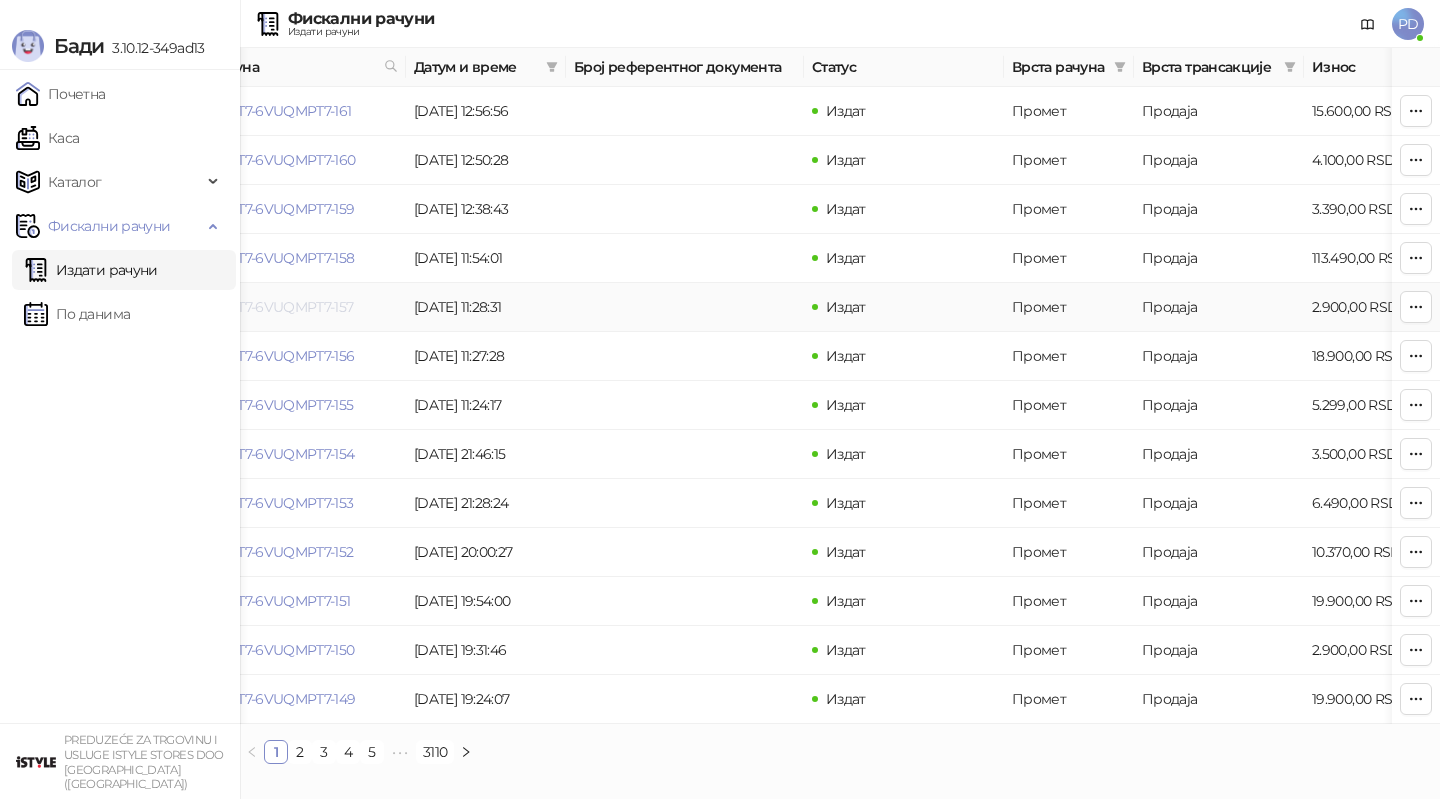 click on "6VUQMPT7-6VUQMPT7-157" at bounding box center (265, 307) 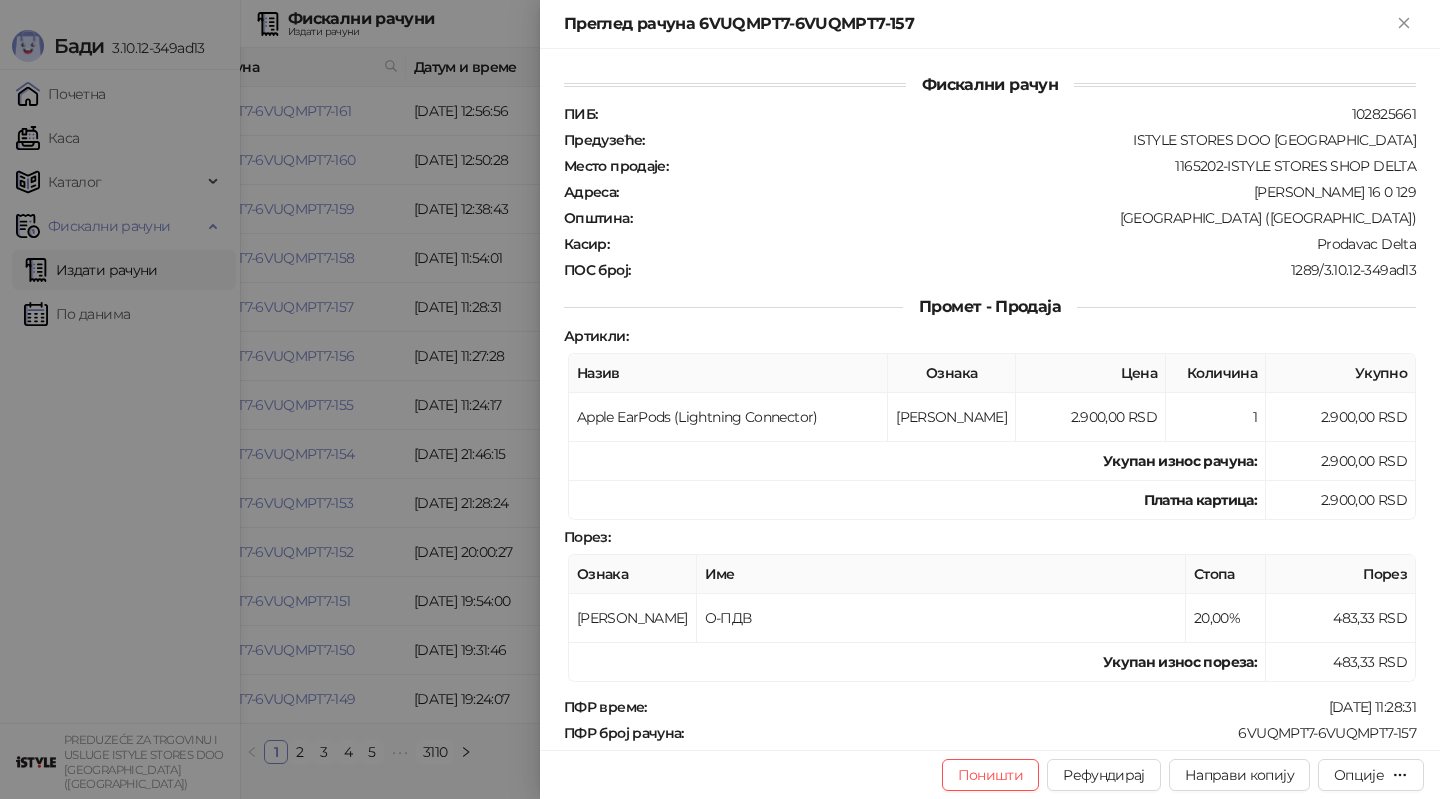 click at bounding box center [720, 399] 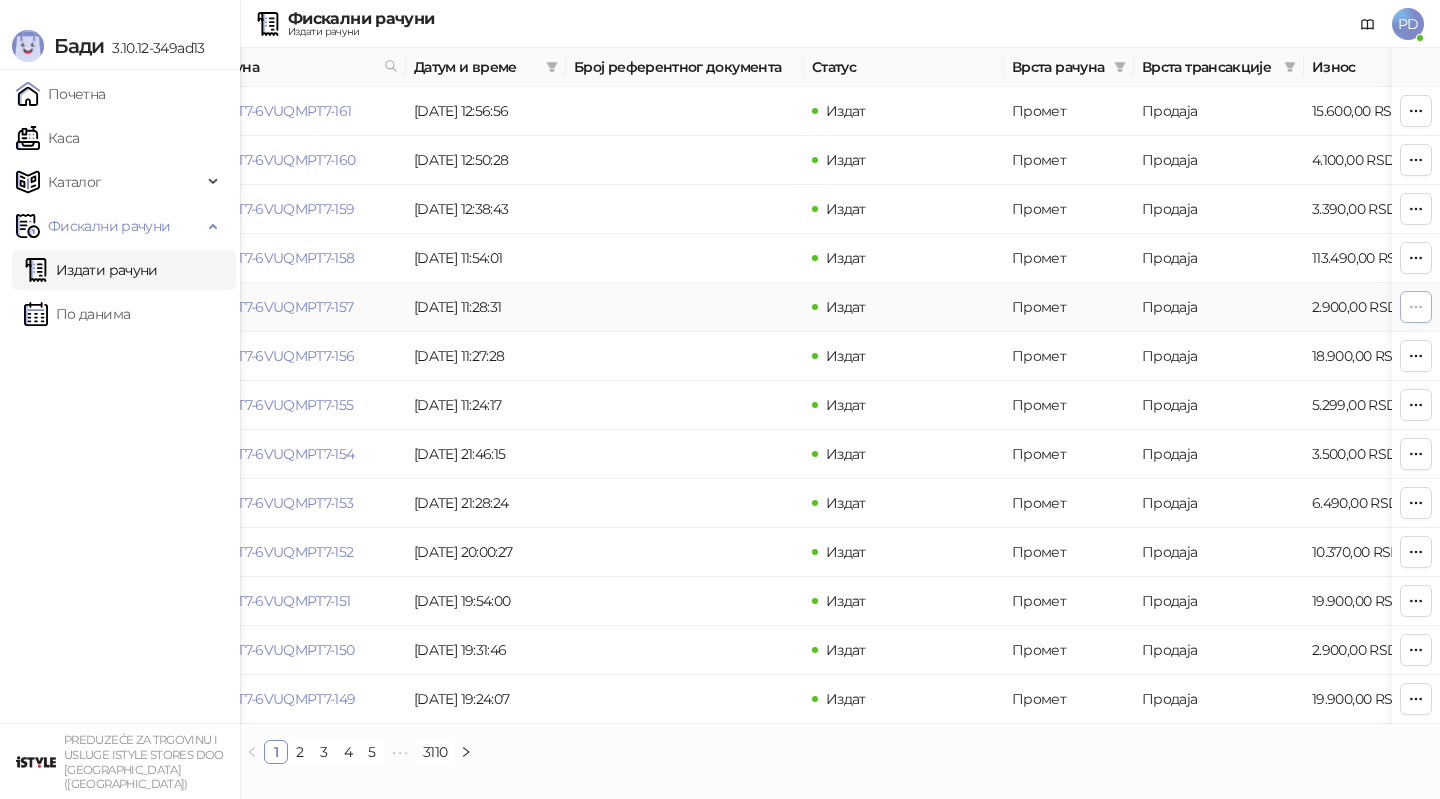 click 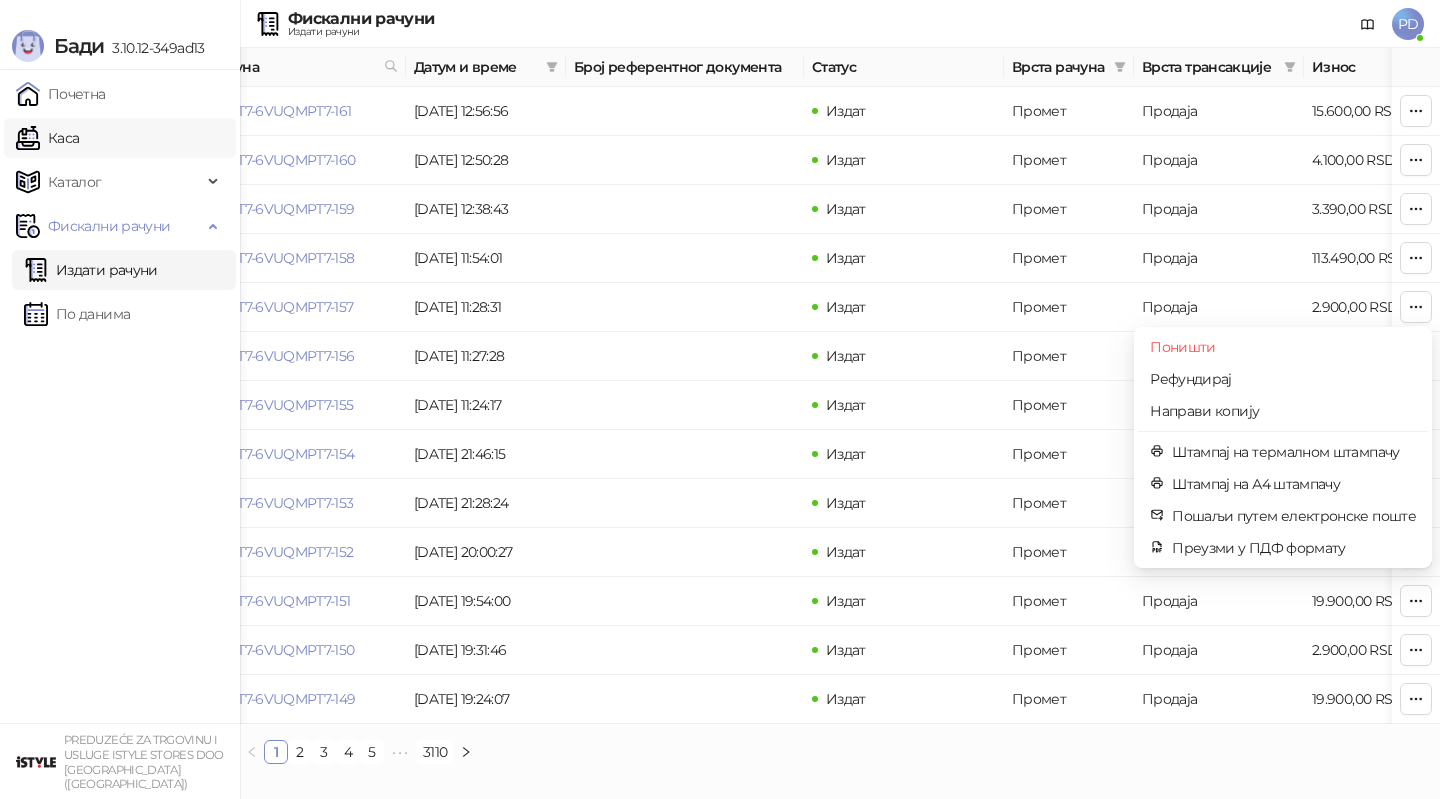 click on "Каса" at bounding box center [47, 138] 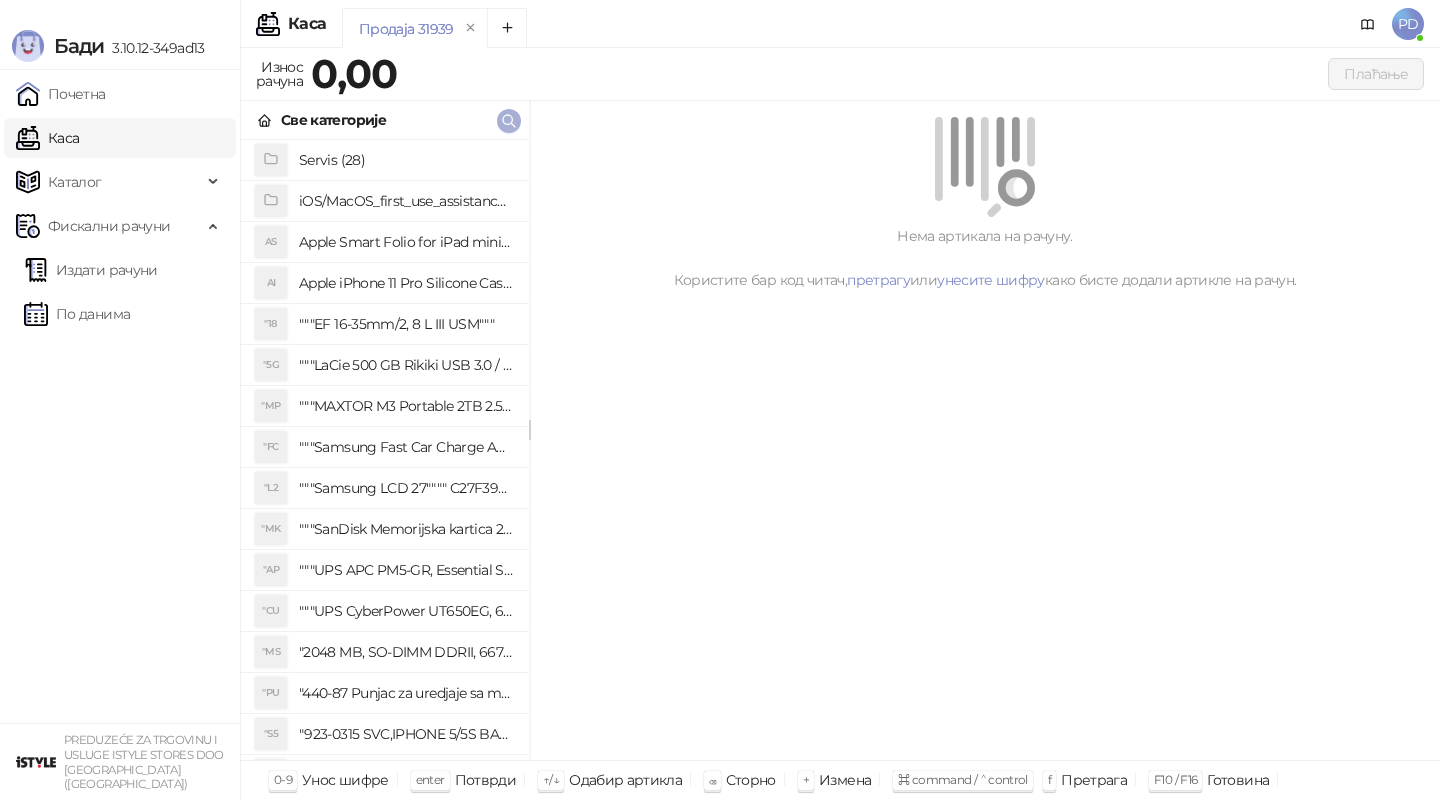 click 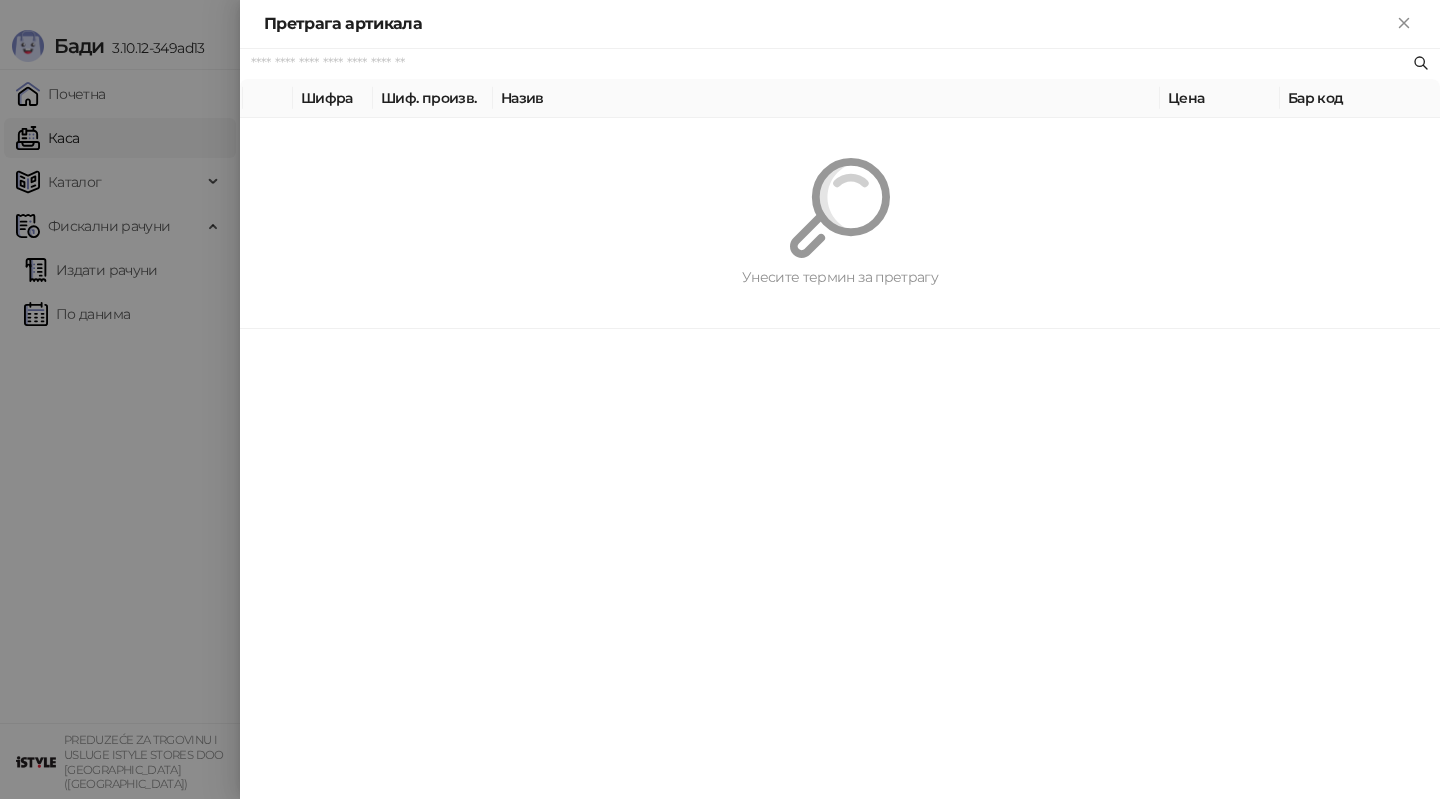 paste on "*********" 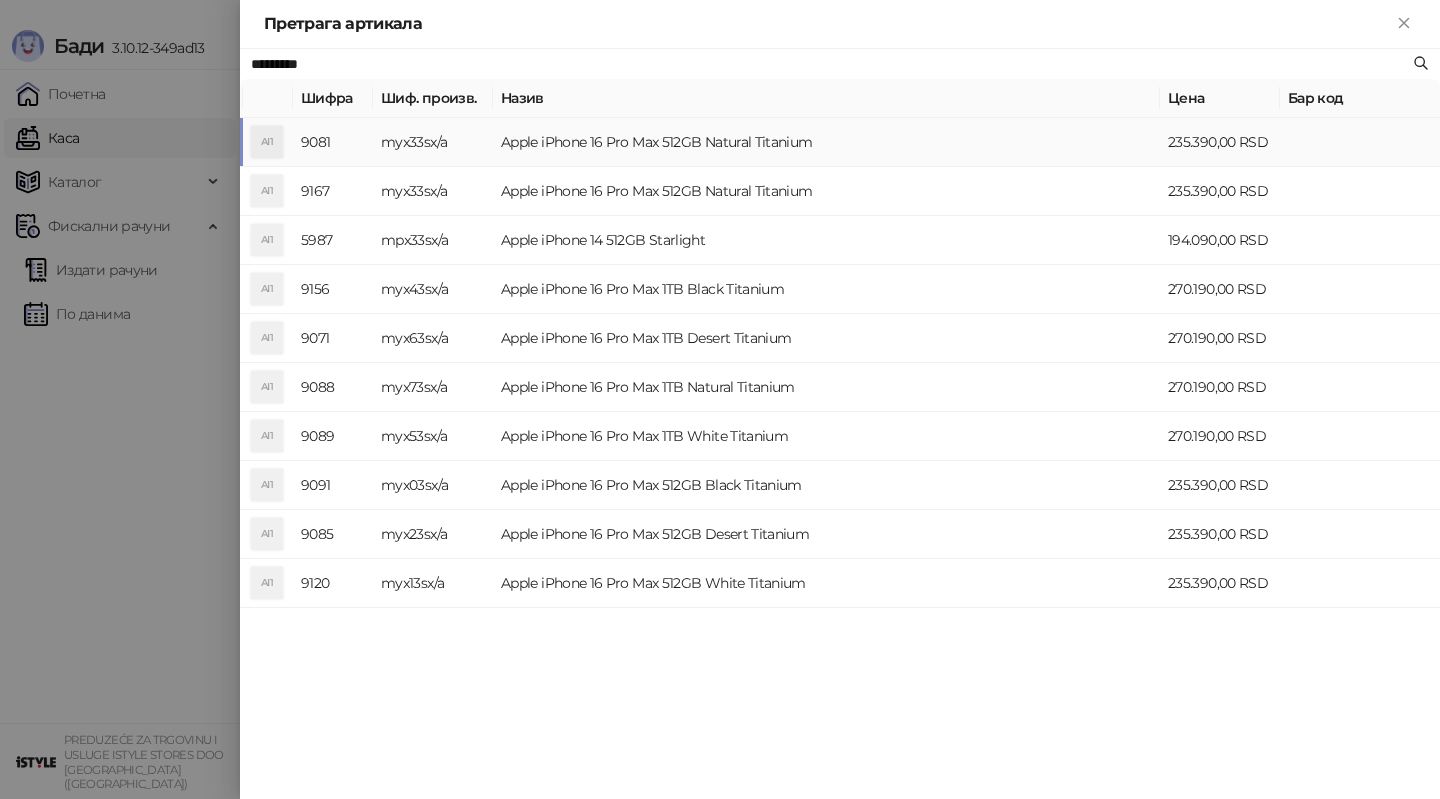 type on "*********" 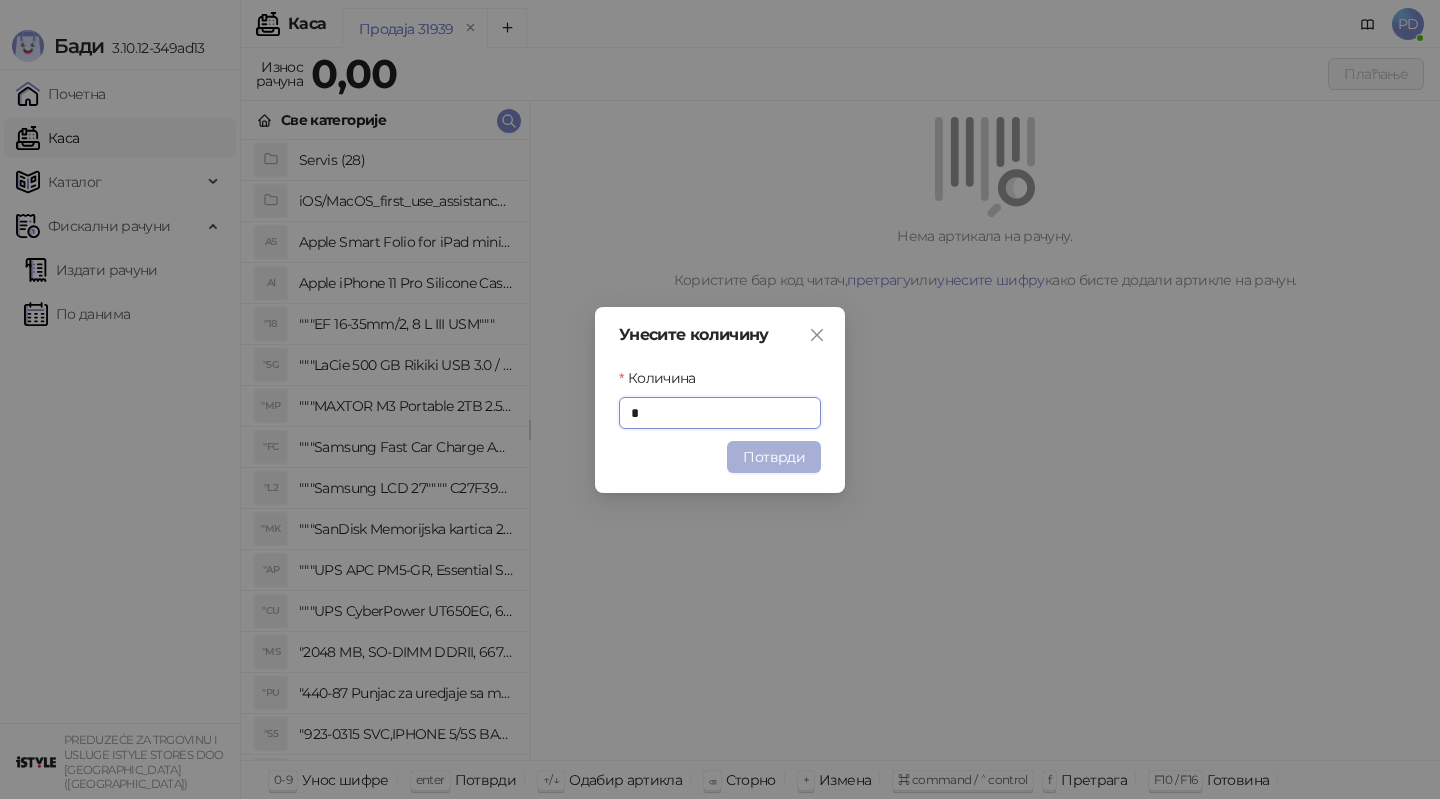 click on "Потврди" at bounding box center [774, 457] 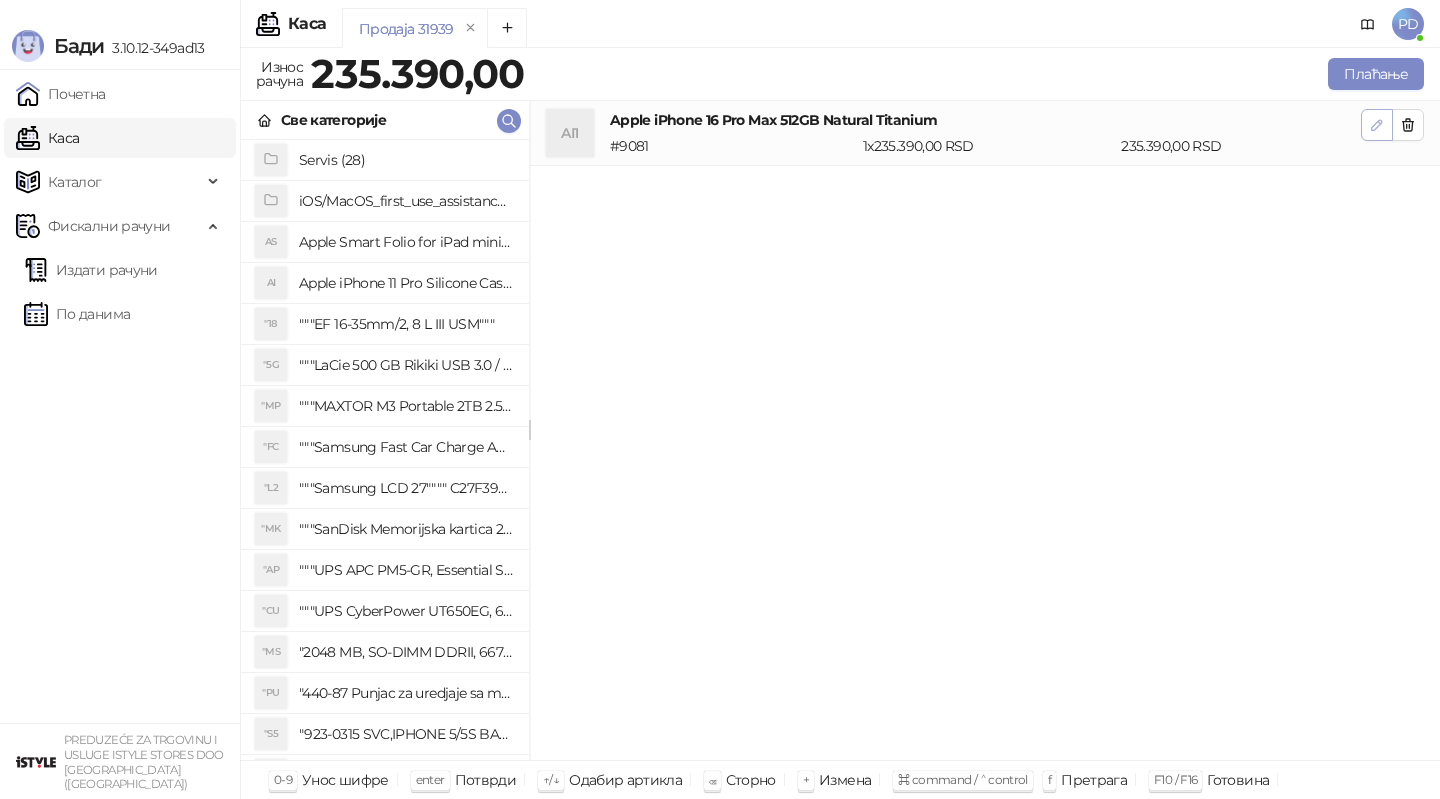 click 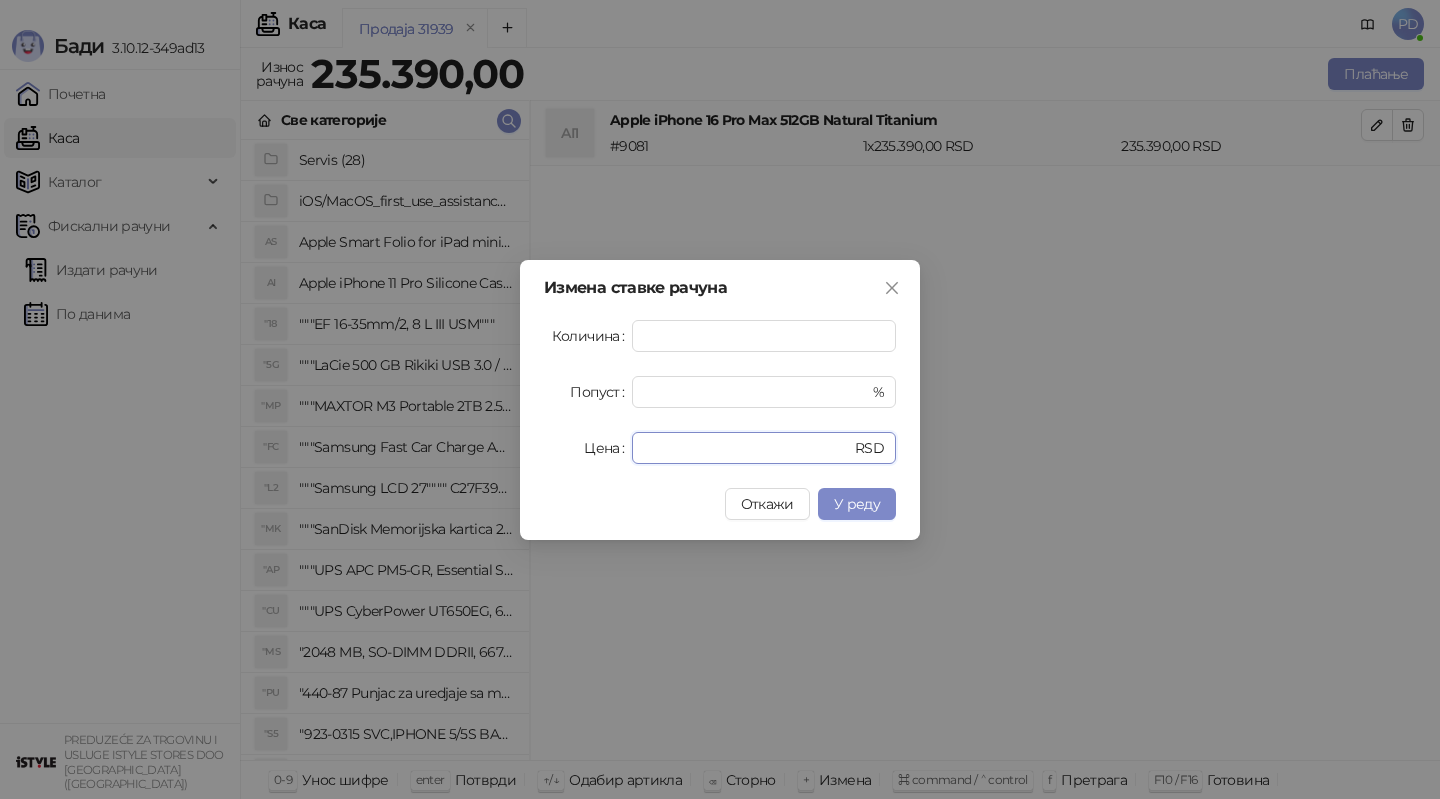 drag, startPoint x: 750, startPoint y: 444, endPoint x: 472, endPoint y: 444, distance: 278 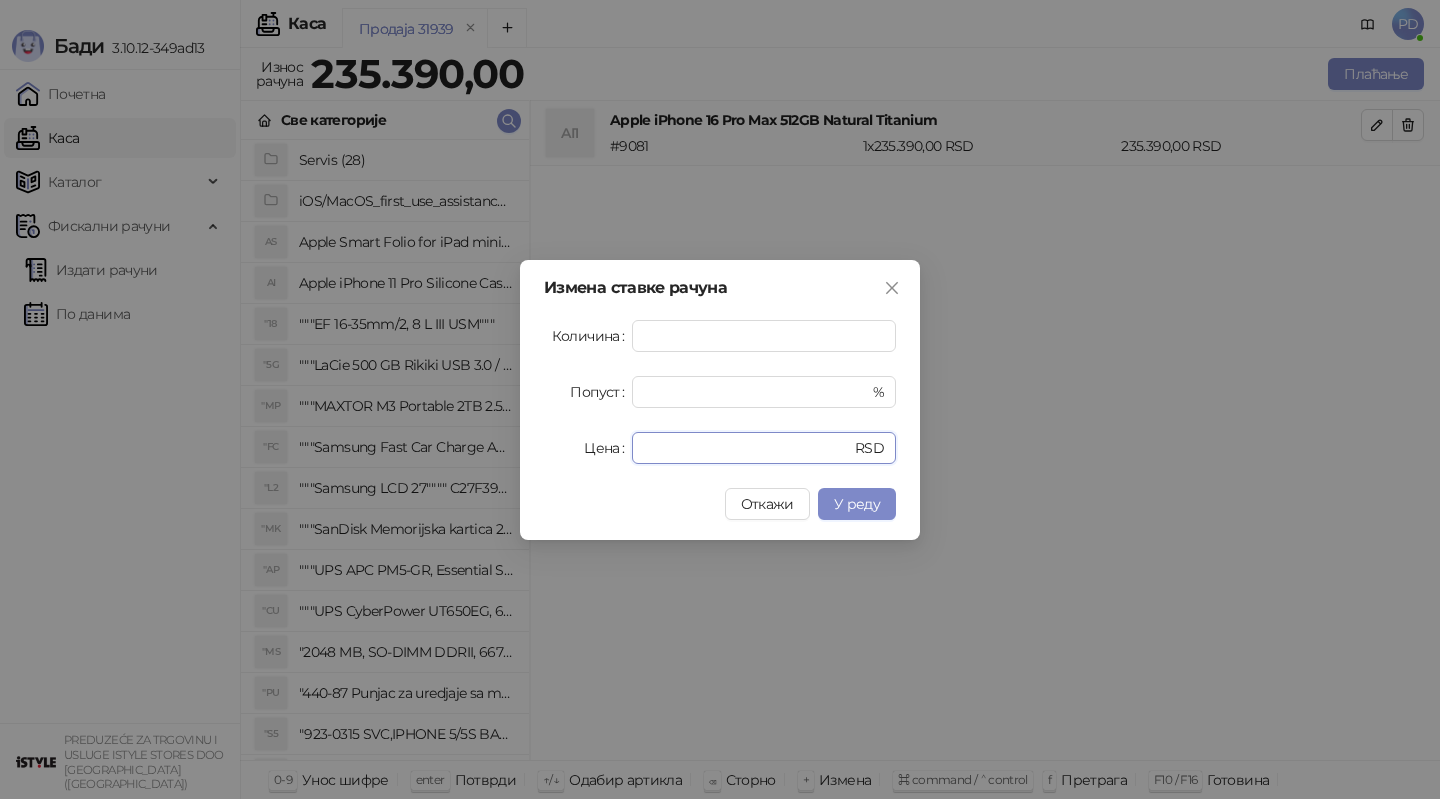 type on "******" 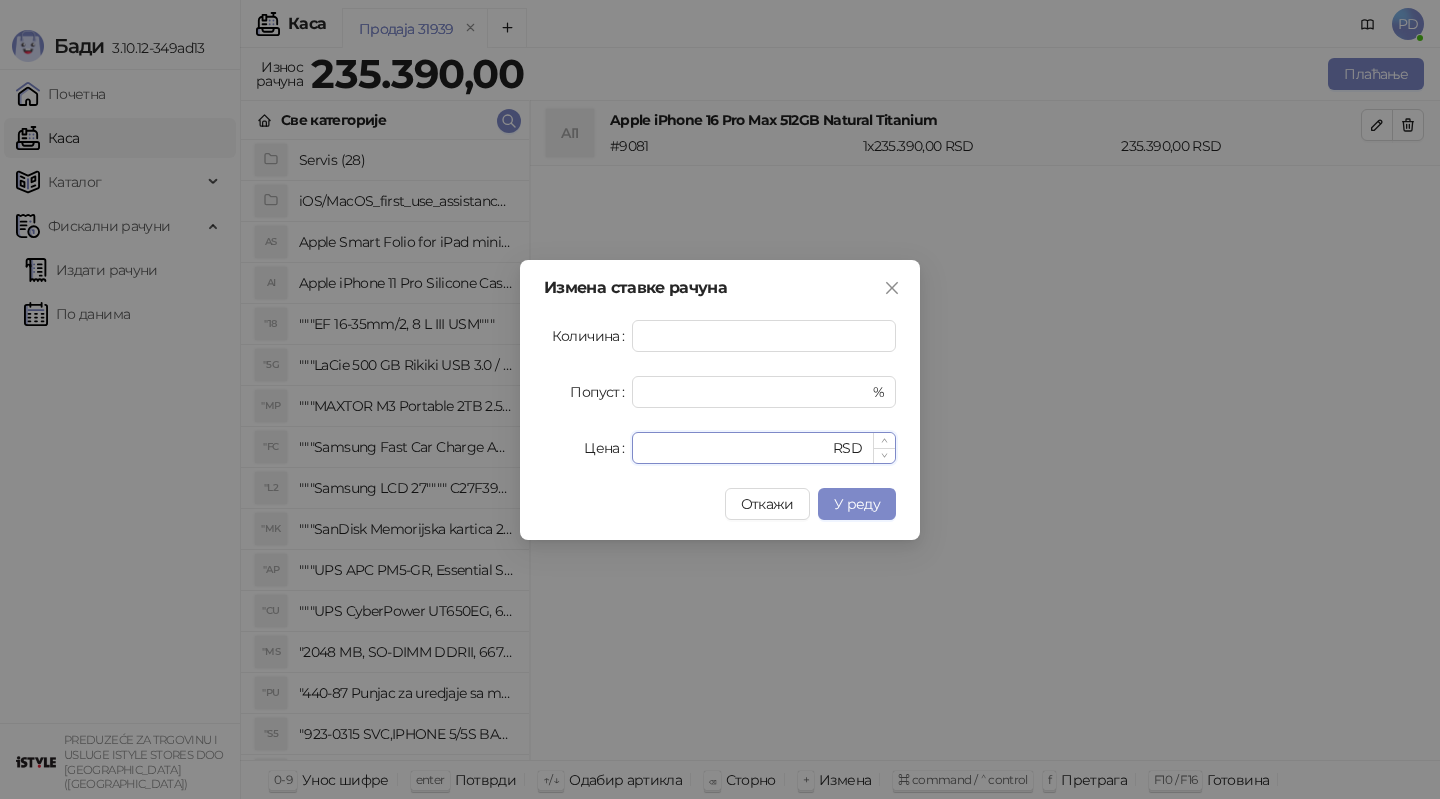 click on "******" at bounding box center [736, 448] 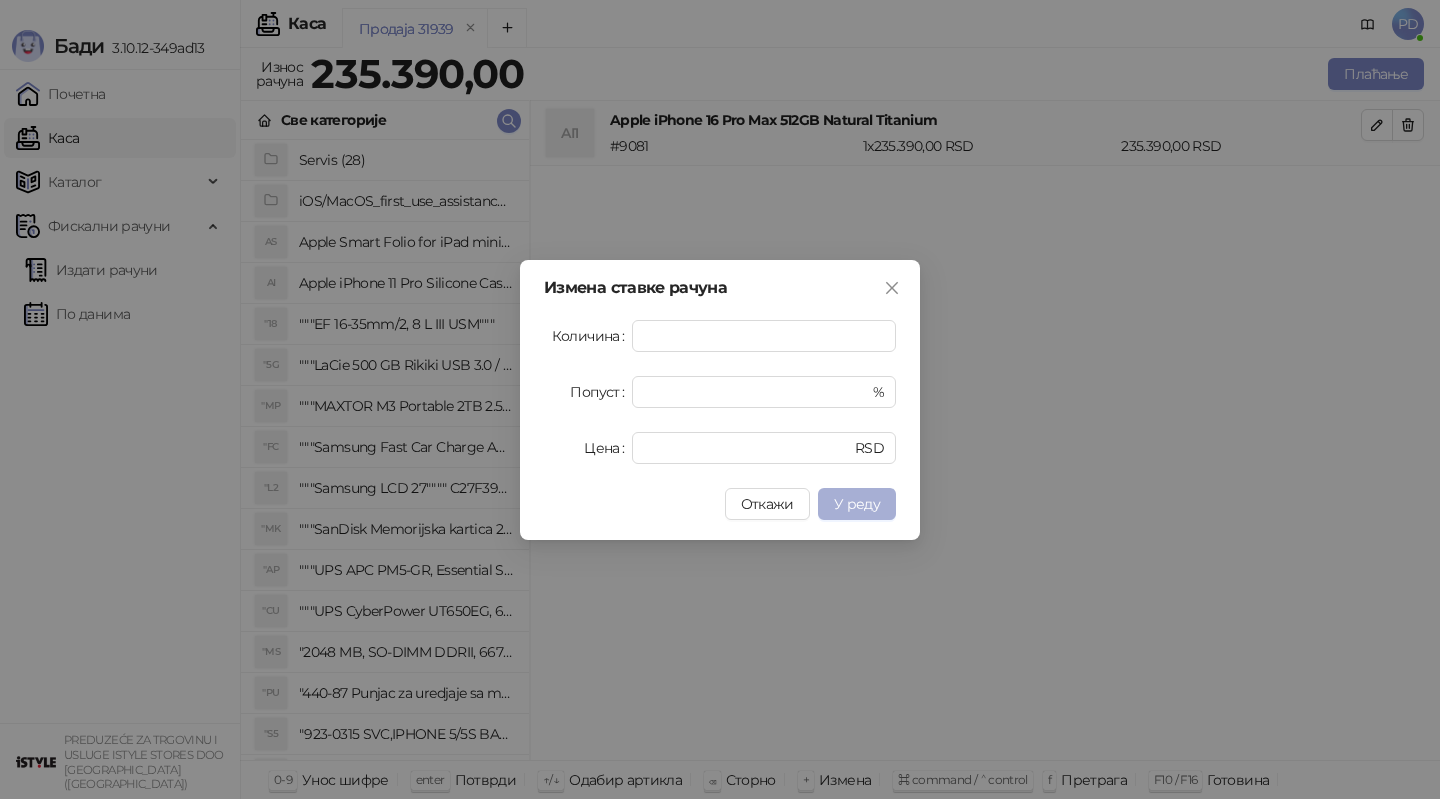 click on "У реду" at bounding box center [857, 504] 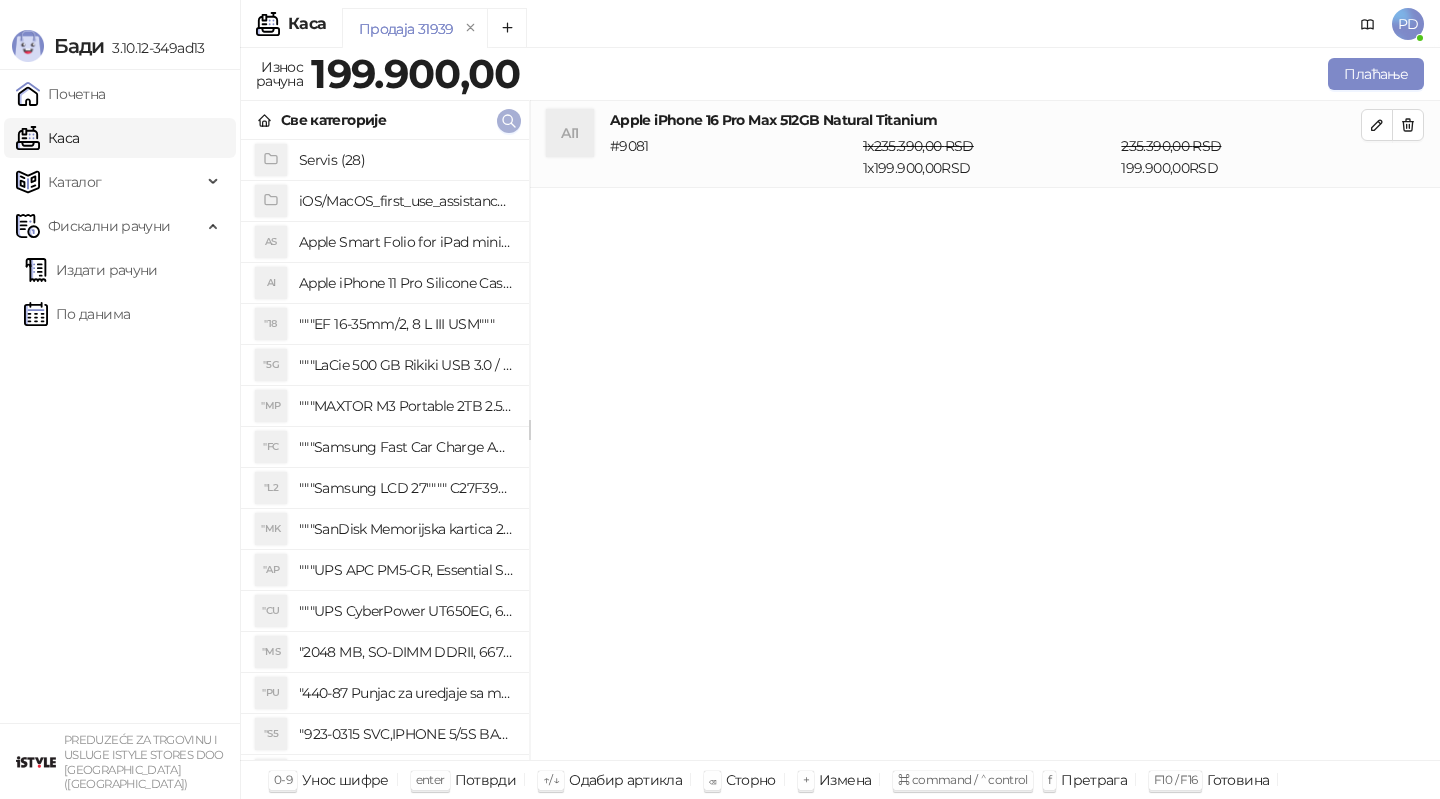 click at bounding box center [509, 121] 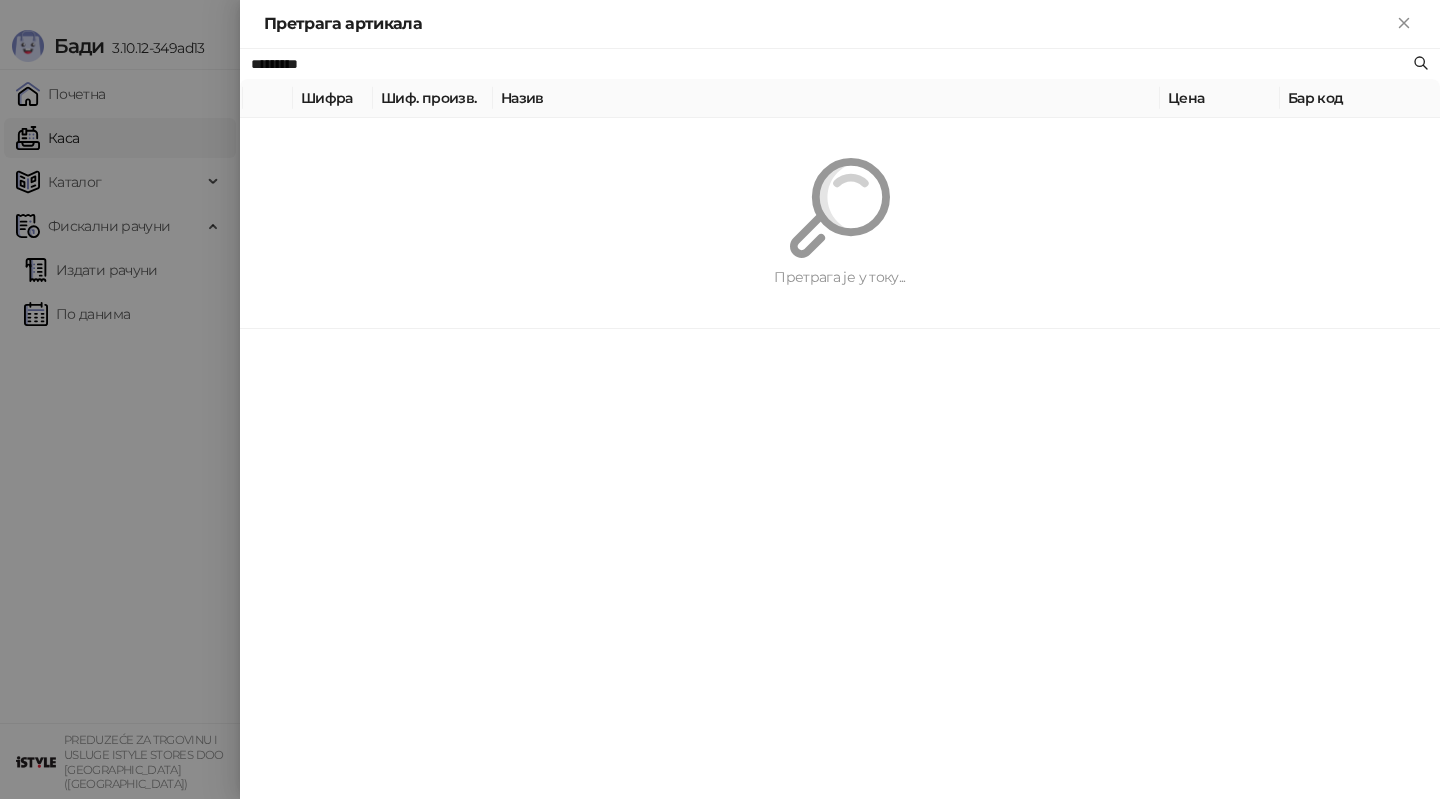 paste on "**********" 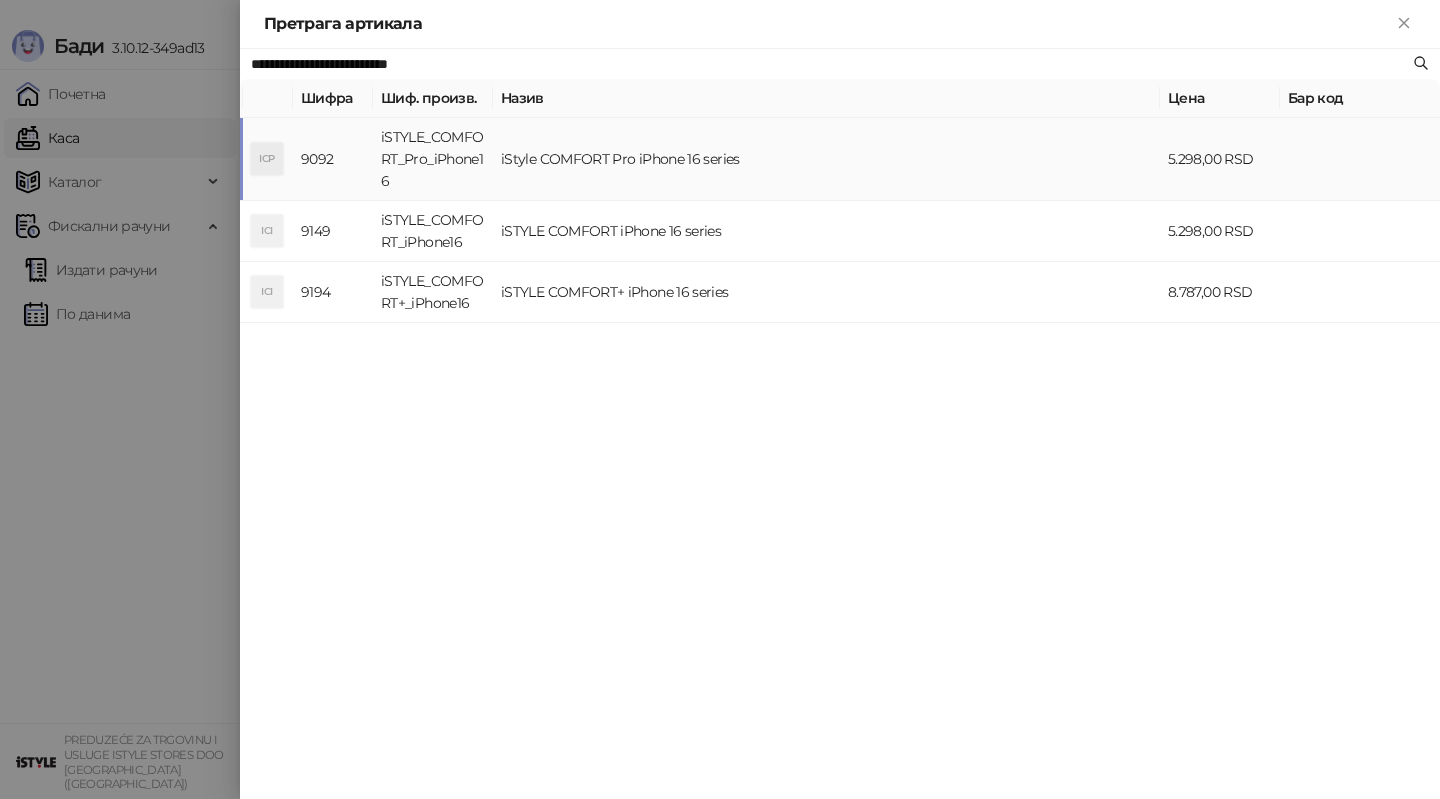 type on "**********" 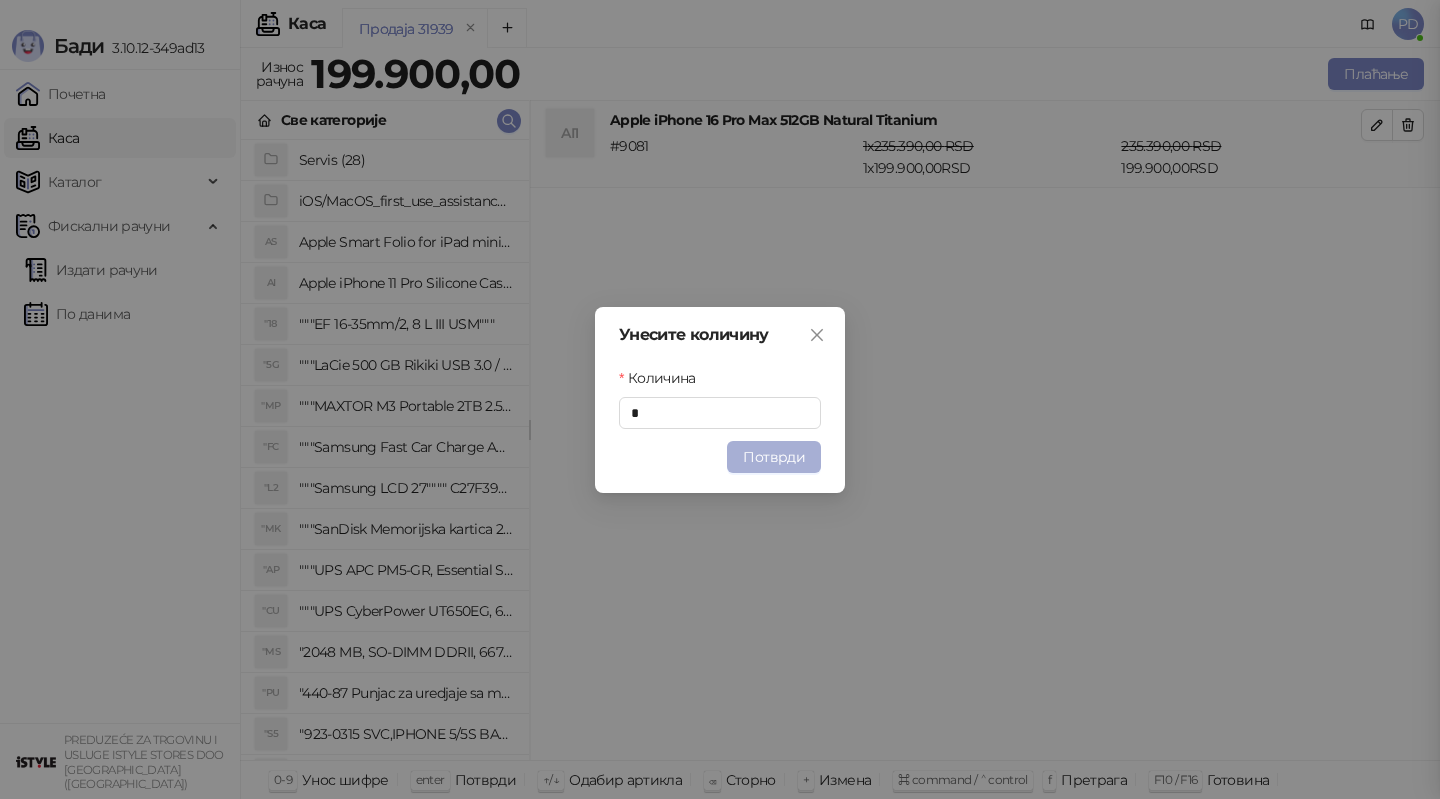 click on "Потврди" at bounding box center (774, 457) 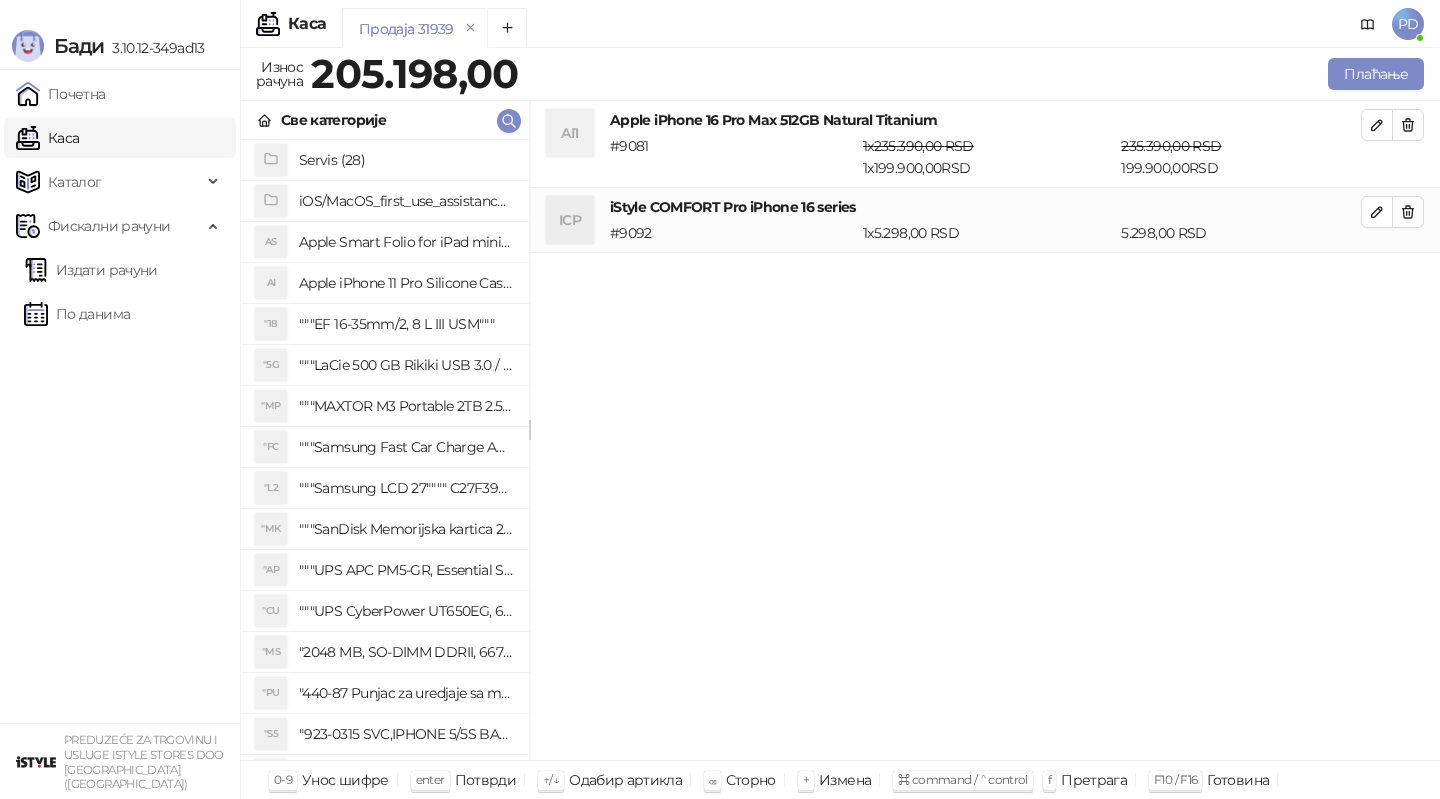type 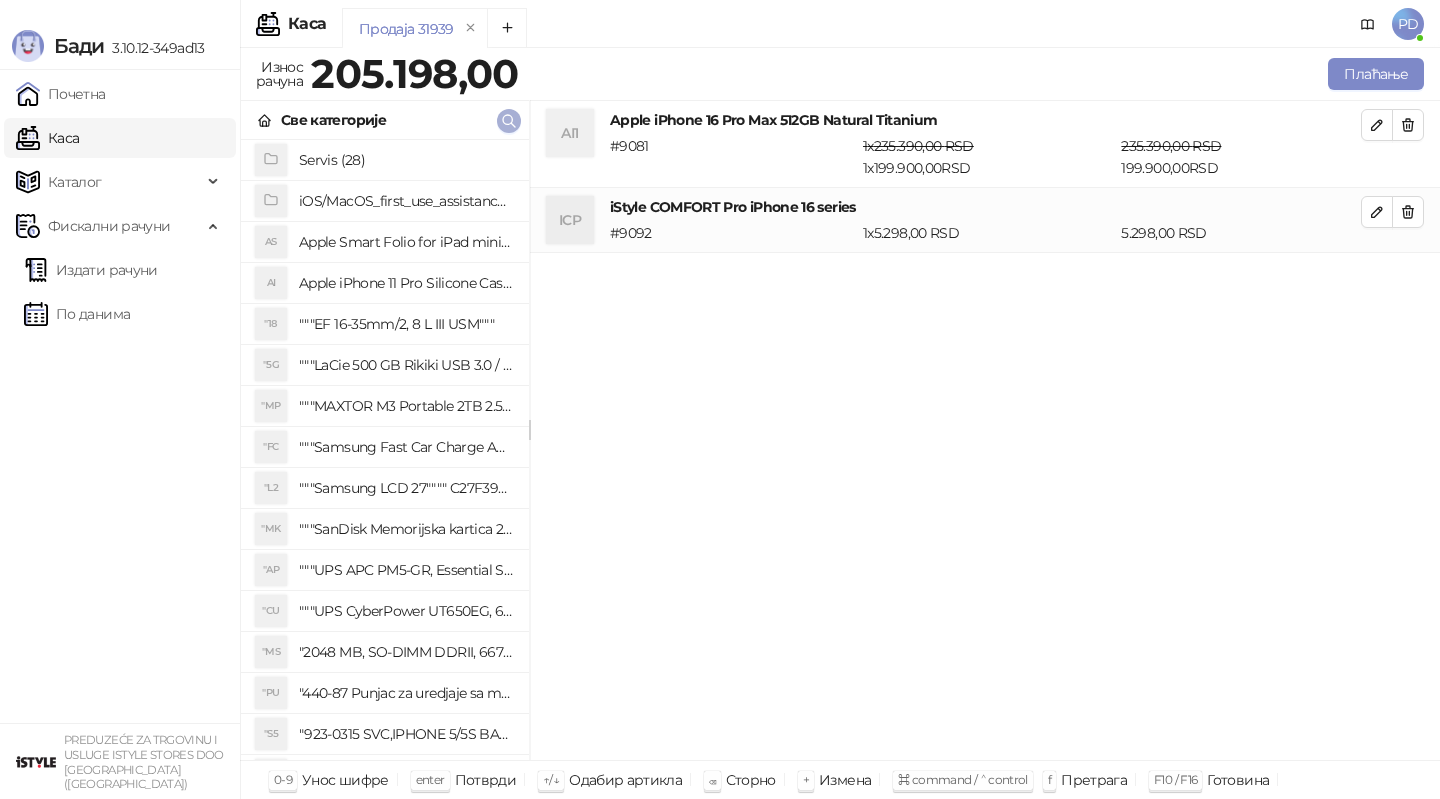 click 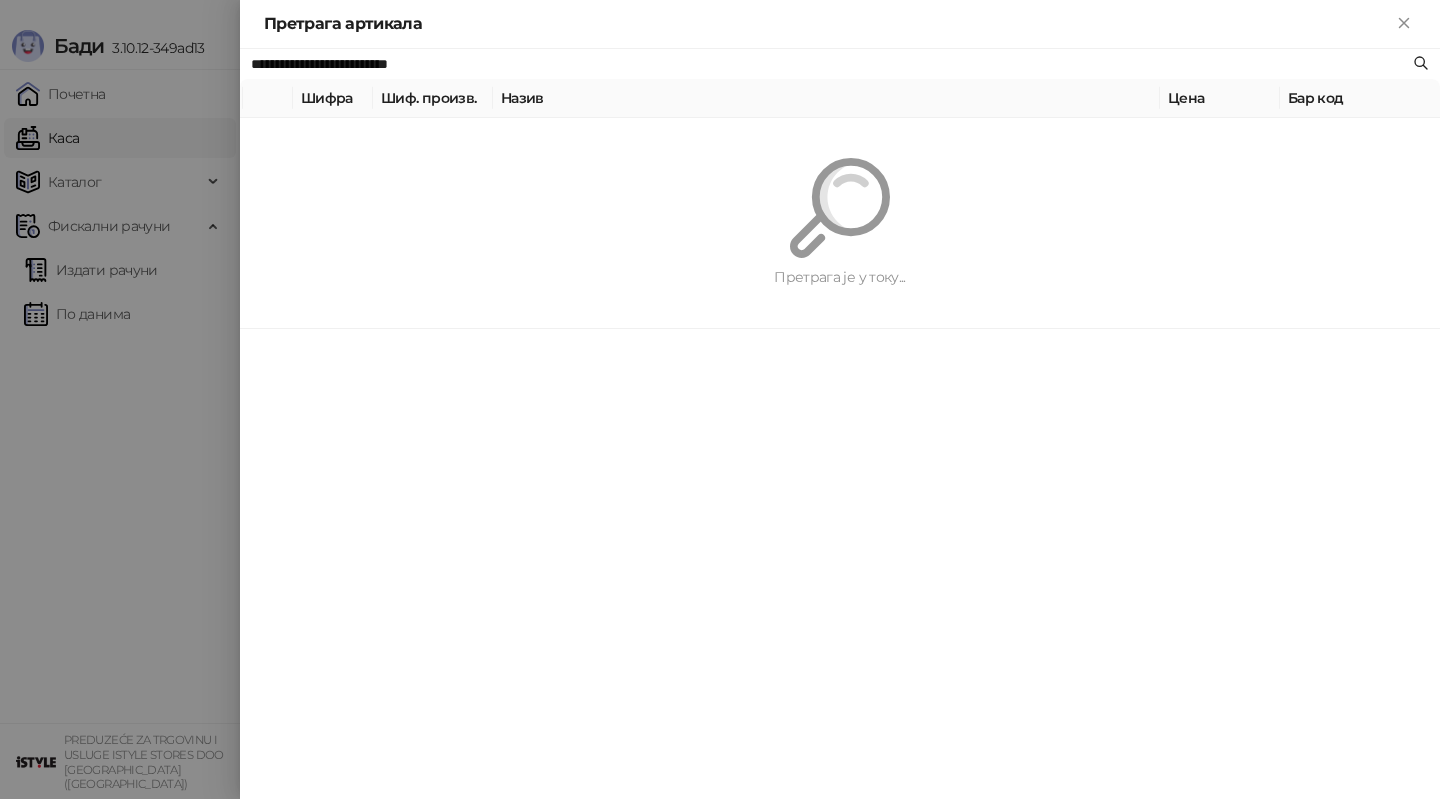 paste 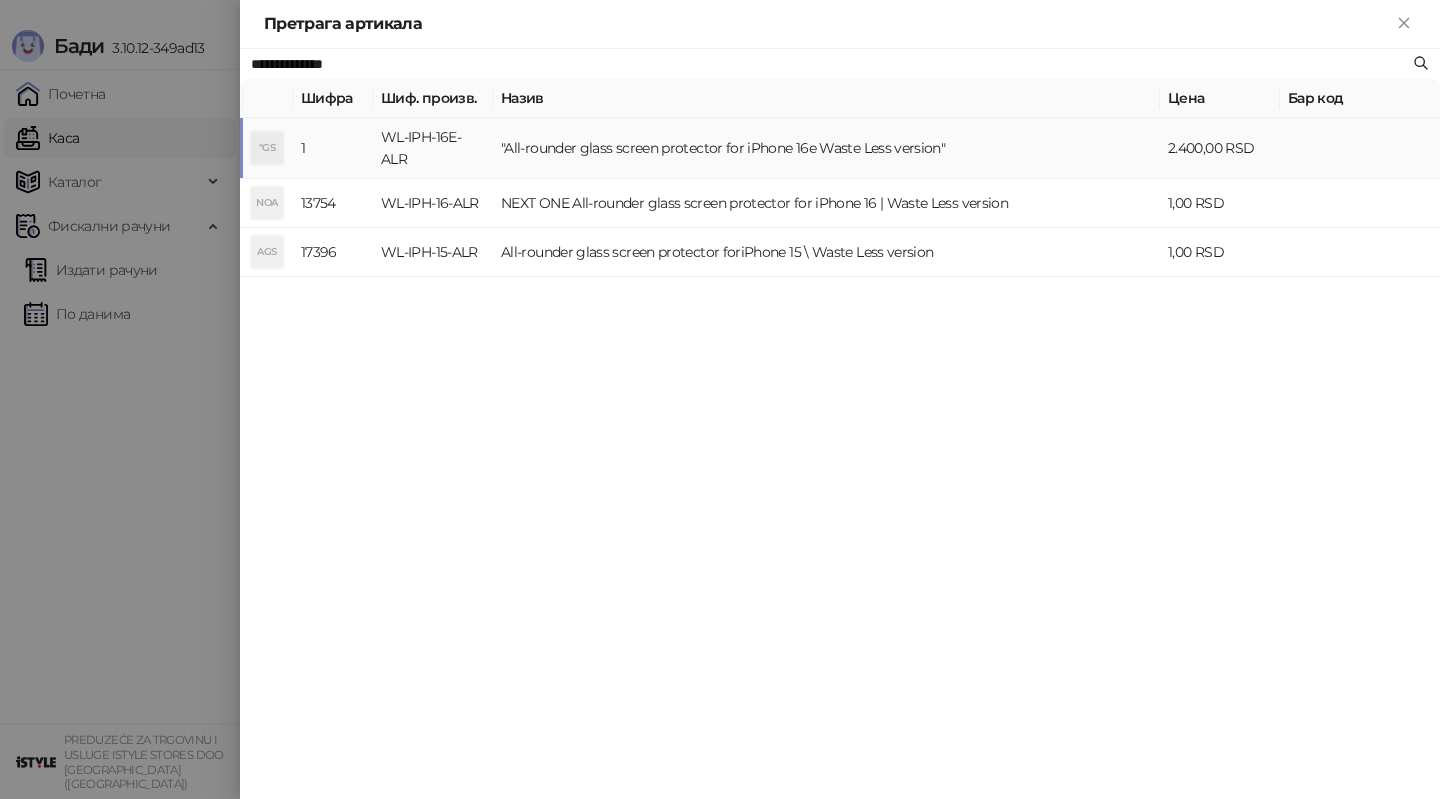 type on "**********" 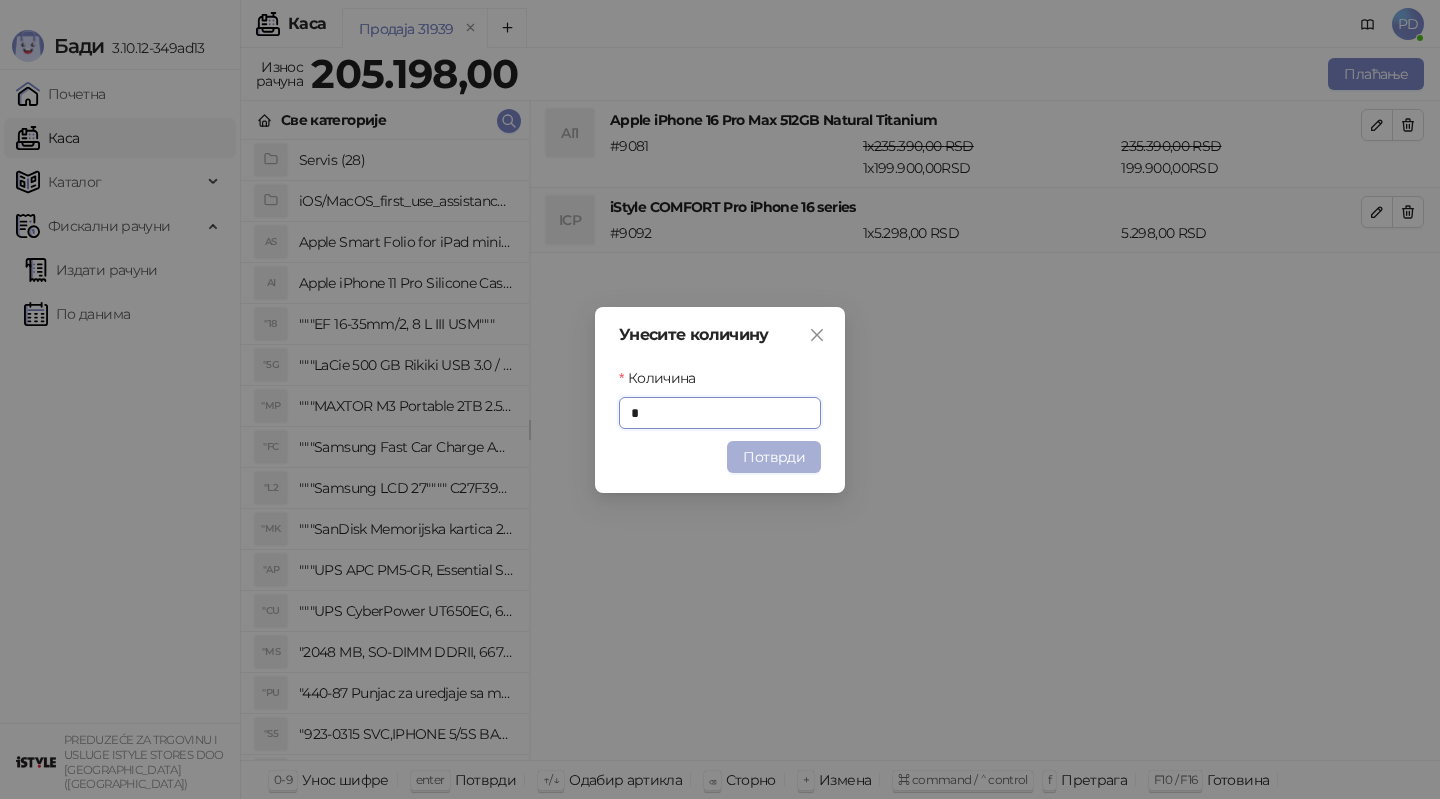 click on "Потврди" at bounding box center (774, 457) 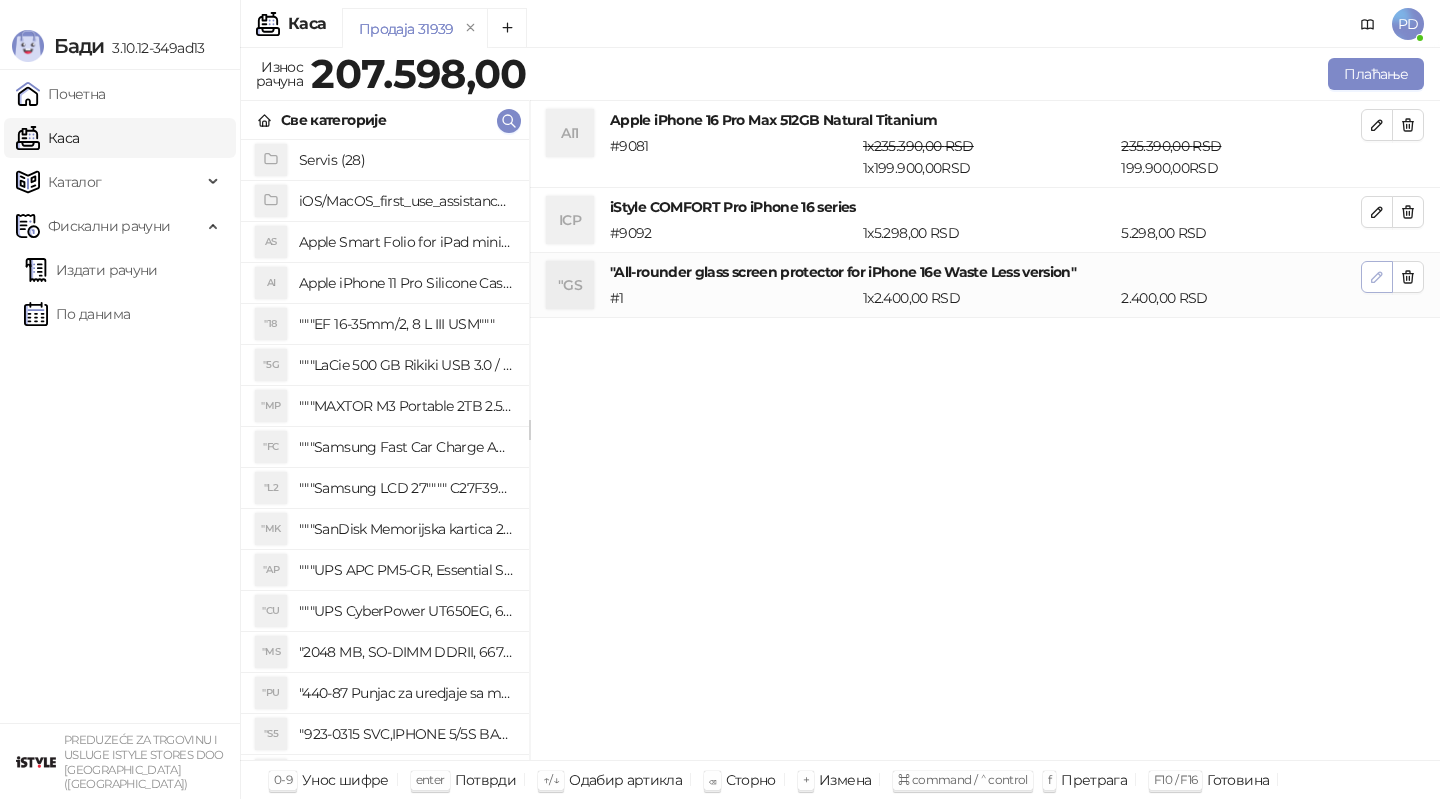 click 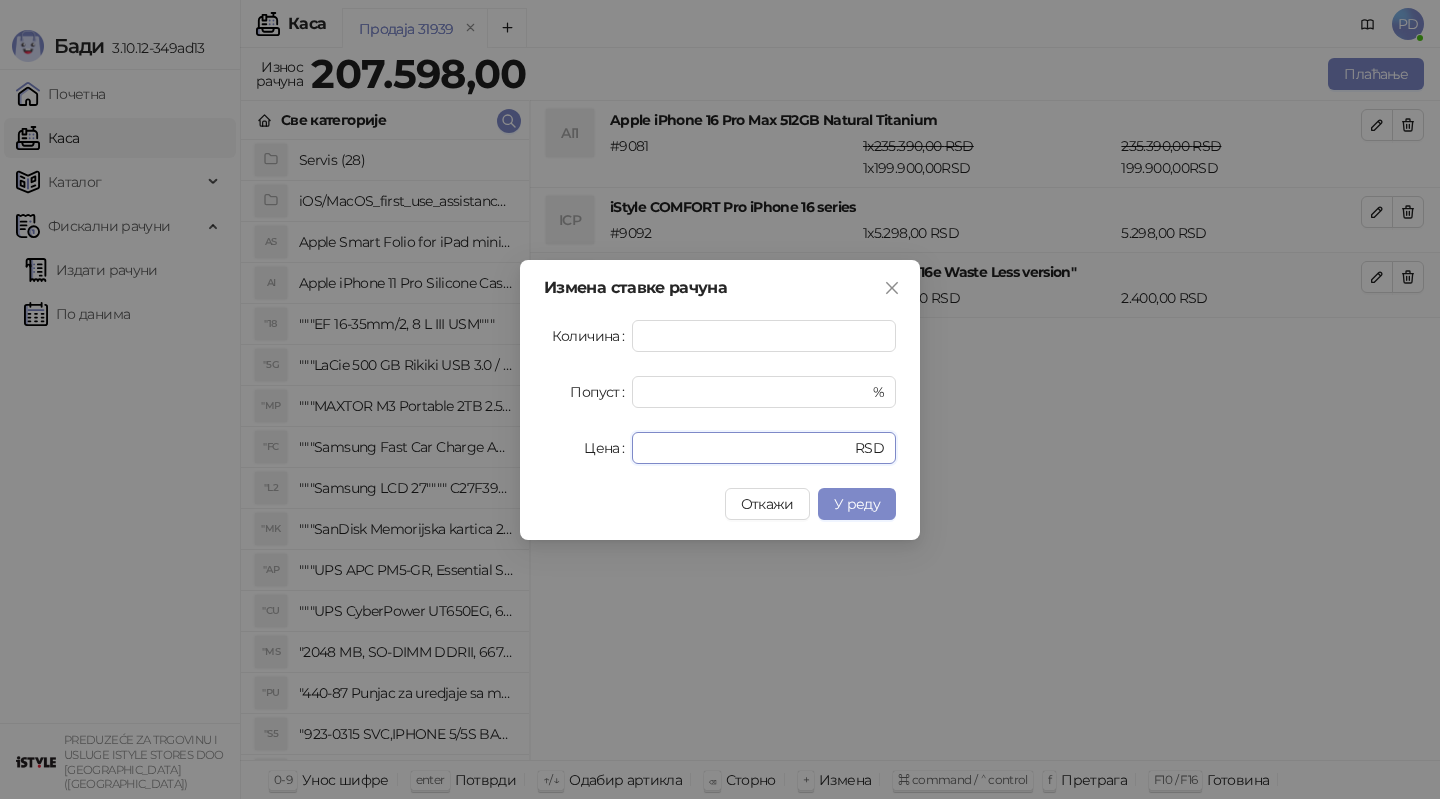 drag, startPoint x: 699, startPoint y: 442, endPoint x: 510, endPoint y: 437, distance: 189.06613 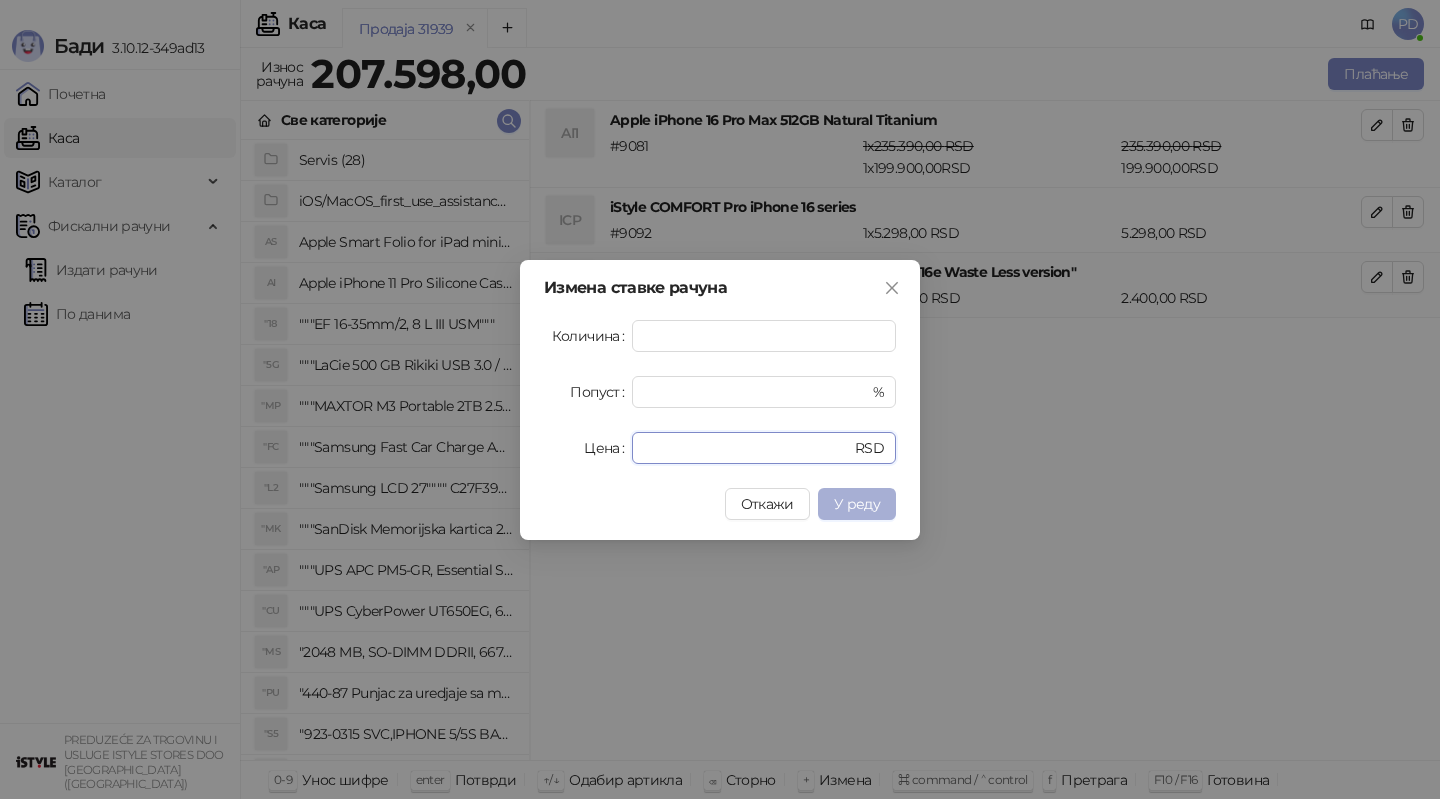 type on "*" 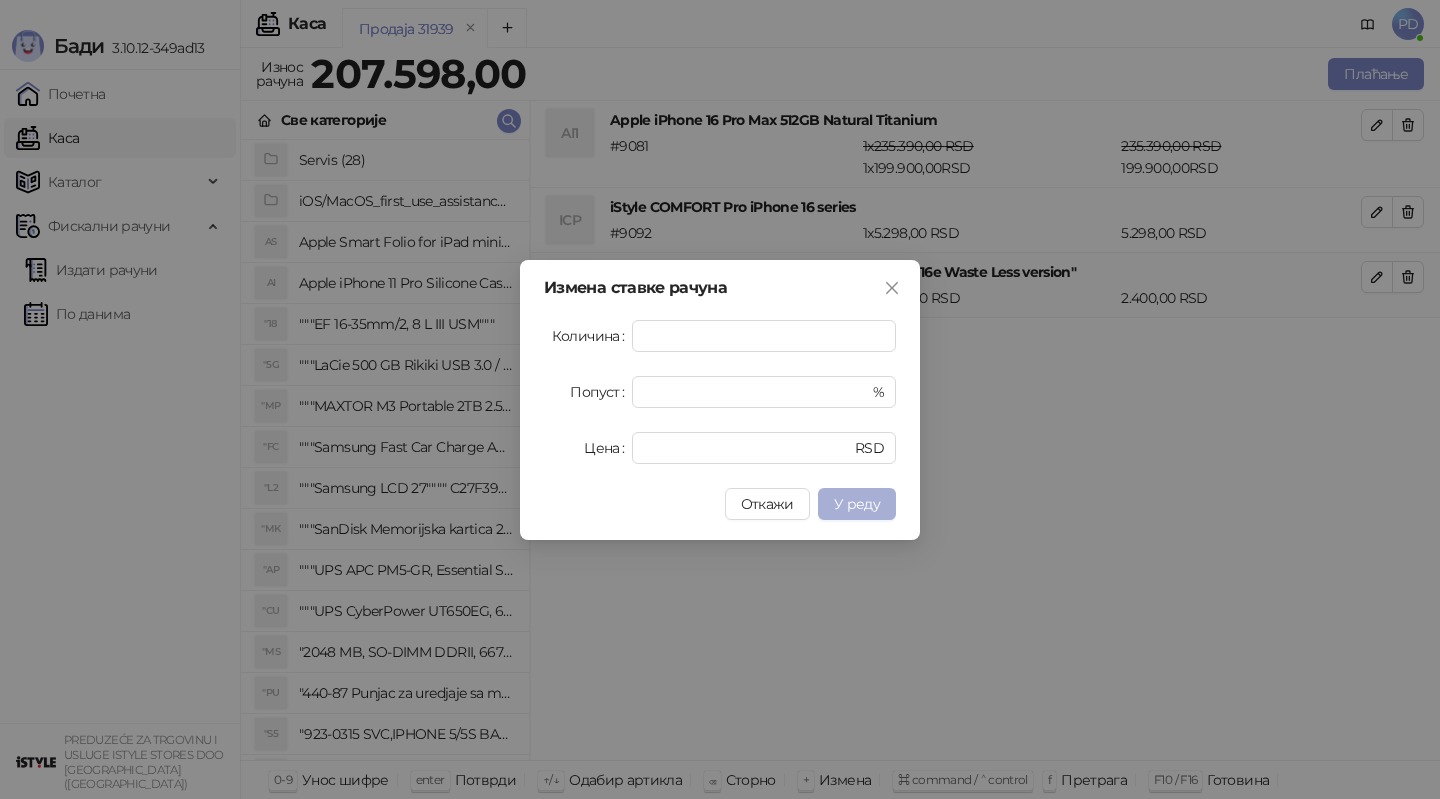 click on "У реду" at bounding box center (857, 504) 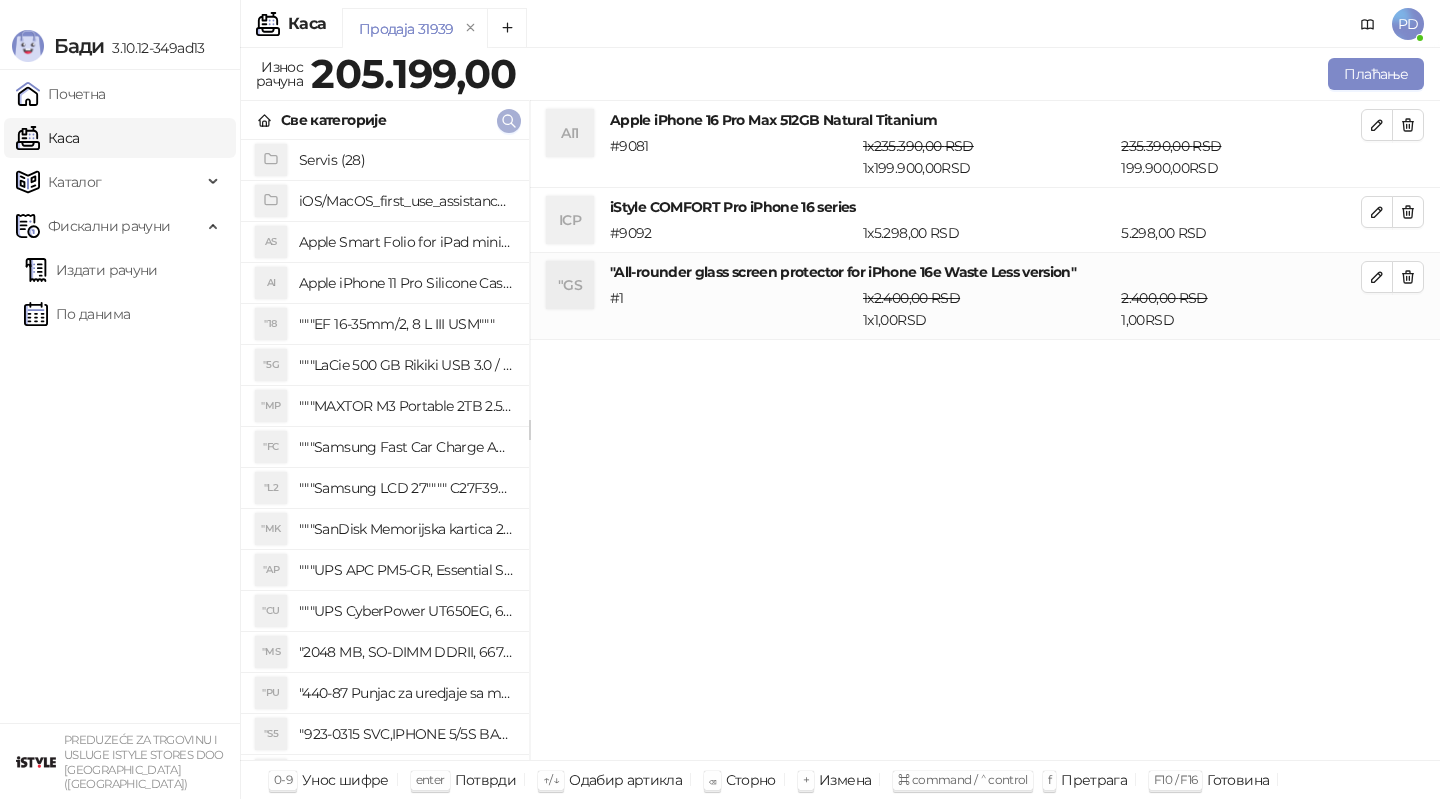 click 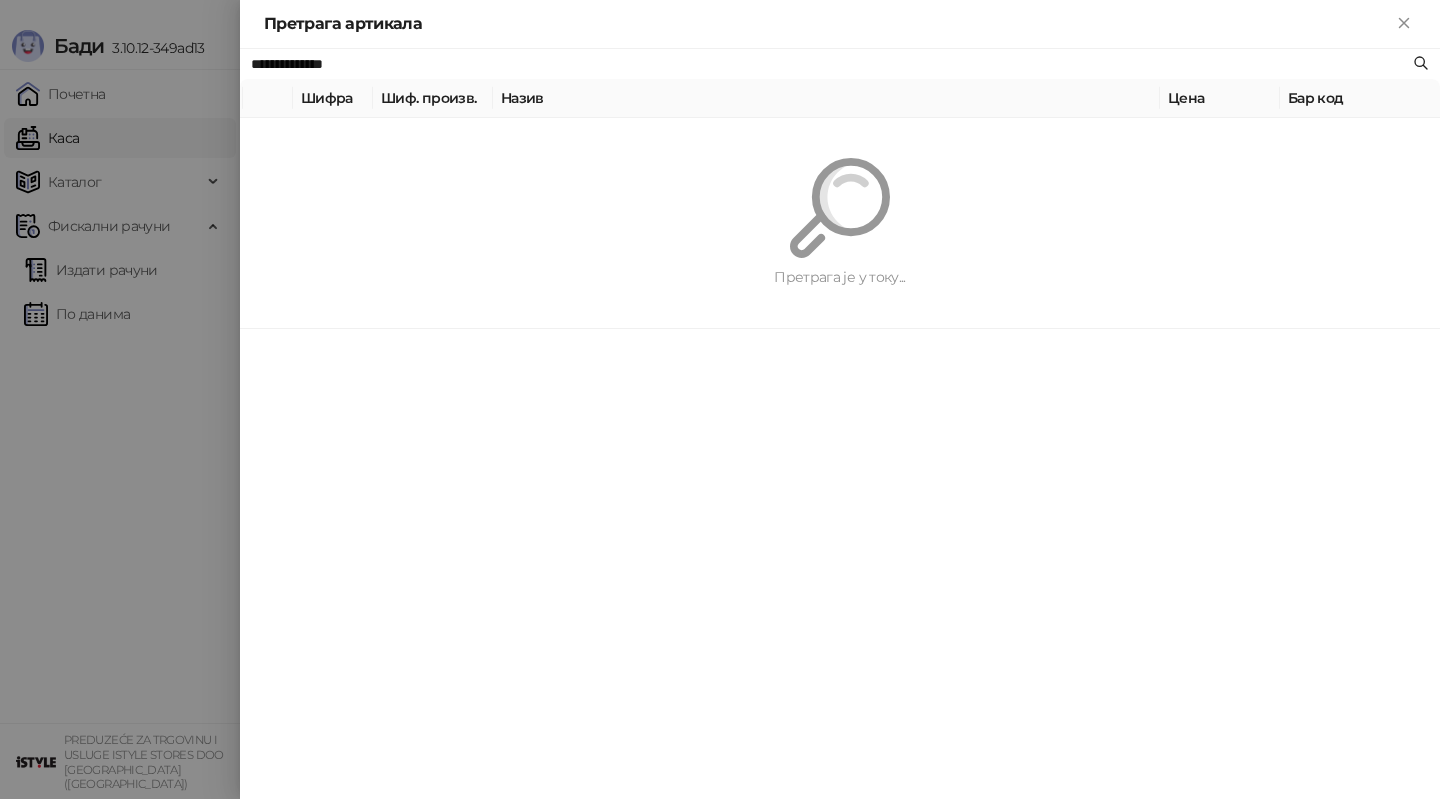 paste on "**********" 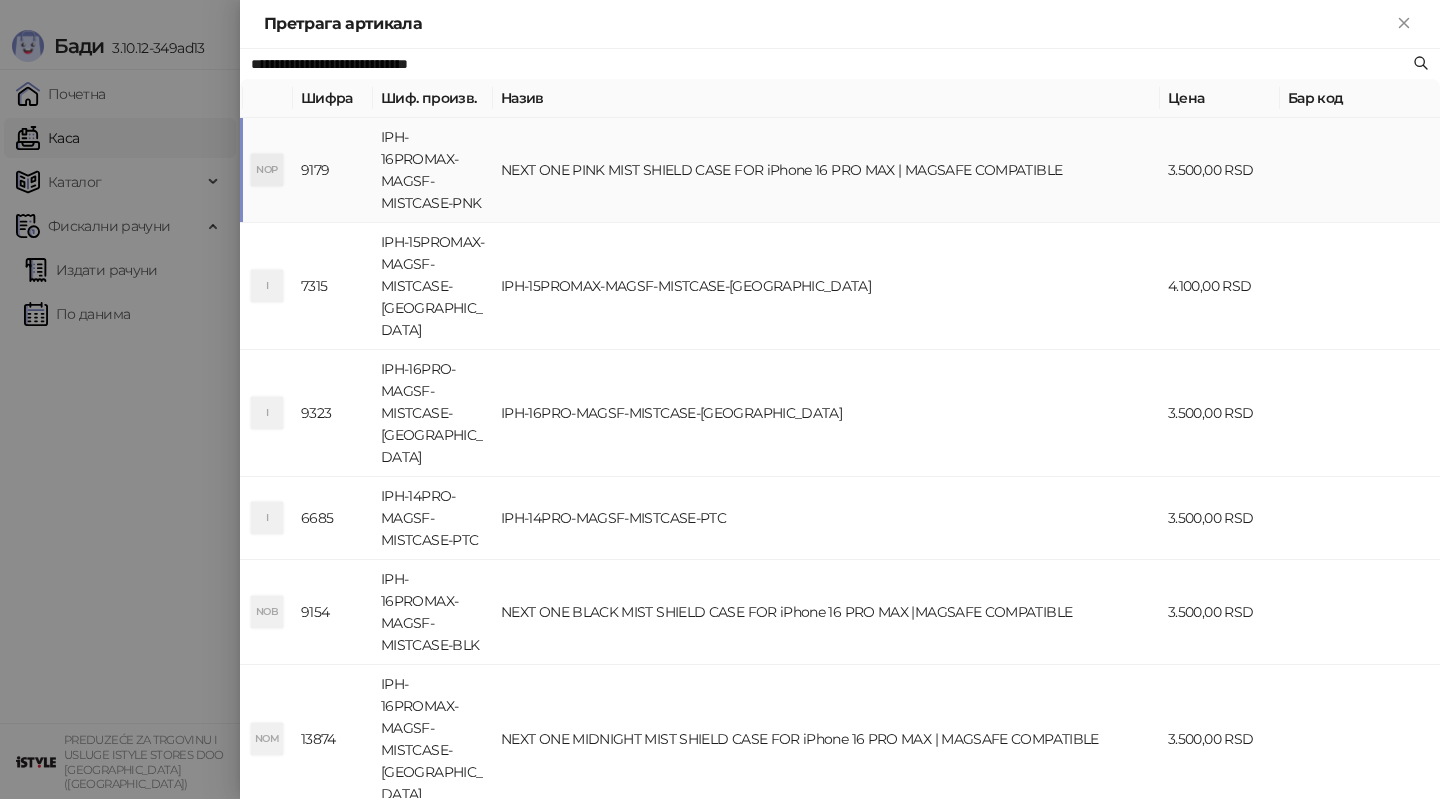 type on "**********" 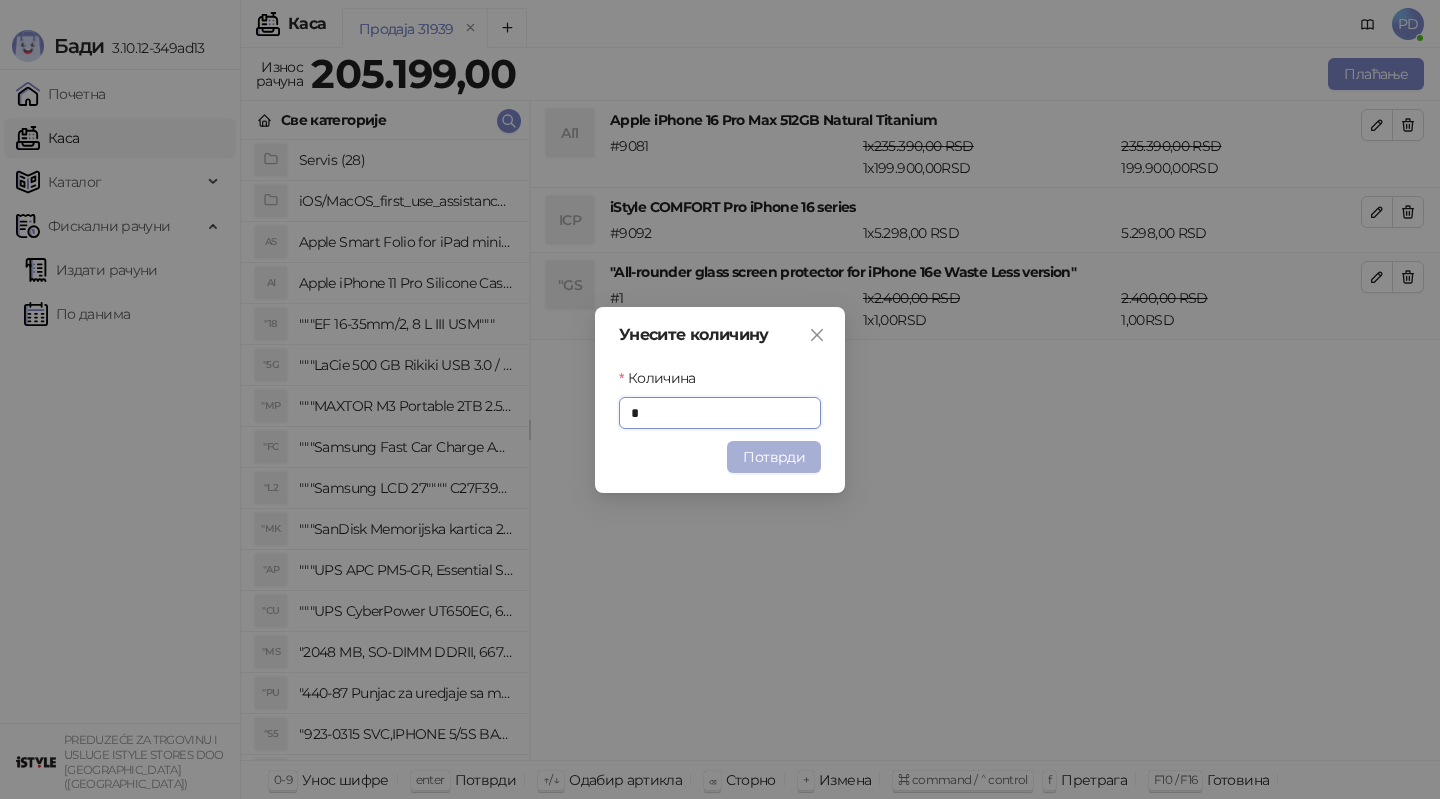 click on "Потврди" at bounding box center [774, 457] 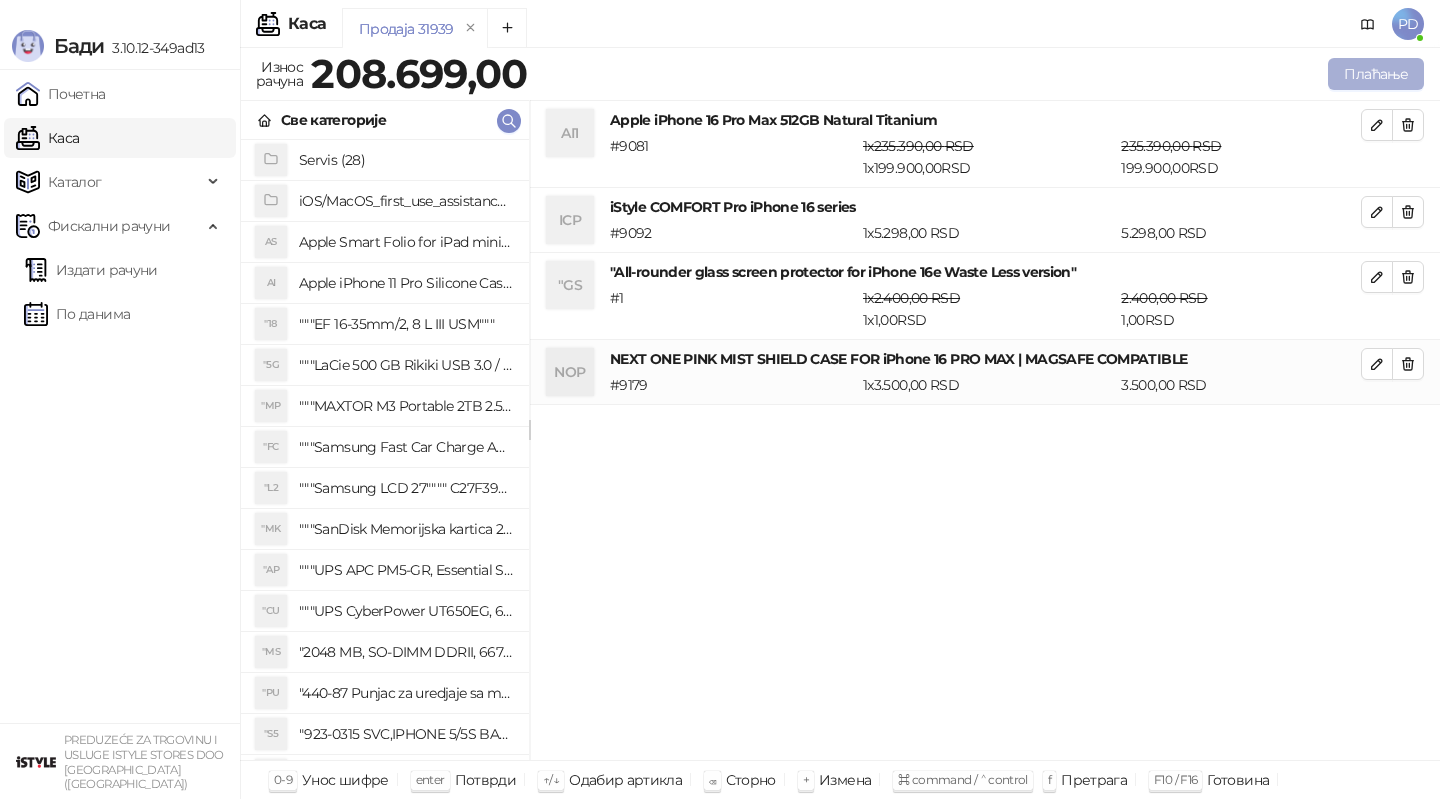 click on "Плаћање" at bounding box center [1376, 74] 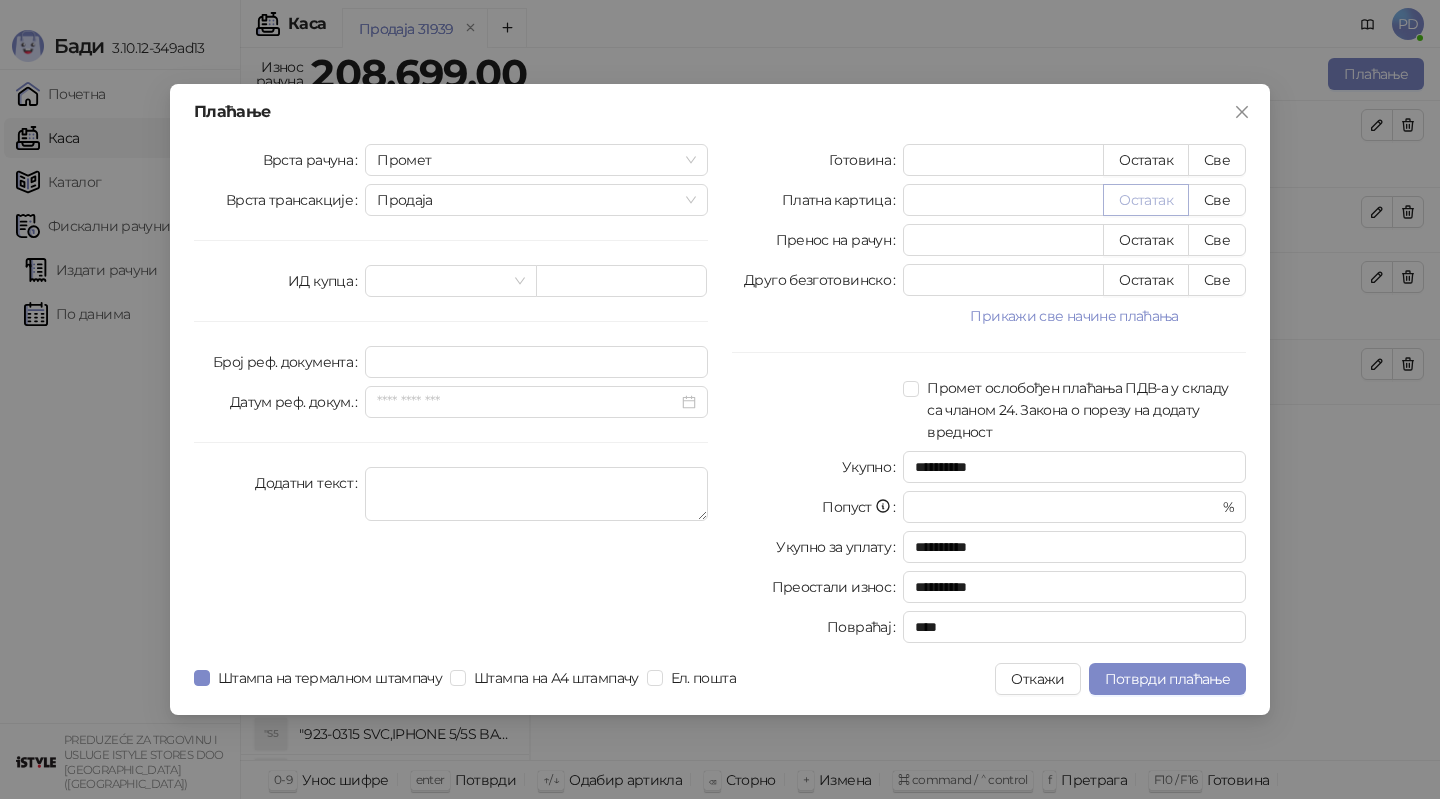 click on "Остатак" at bounding box center [1146, 200] 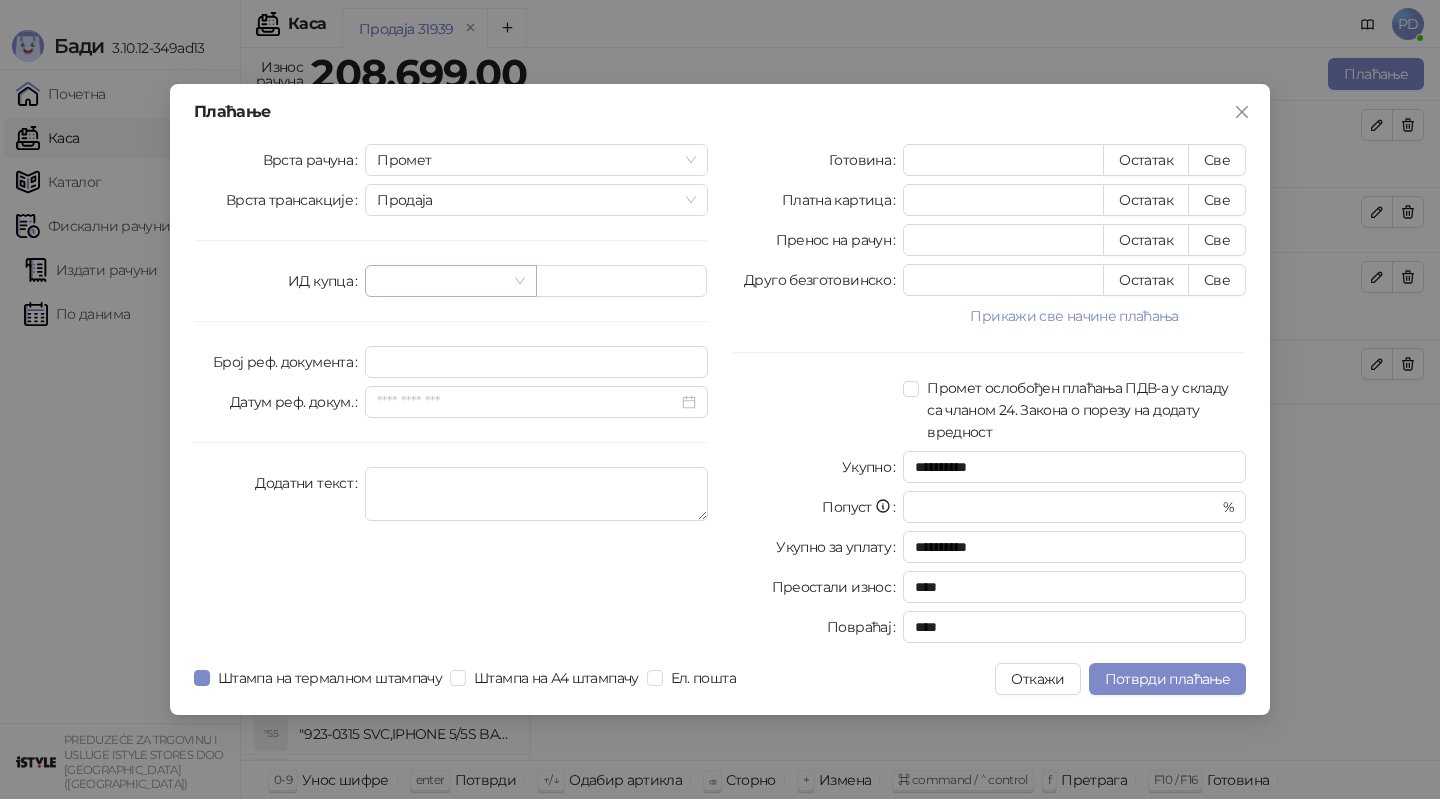 click at bounding box center (441, 281) 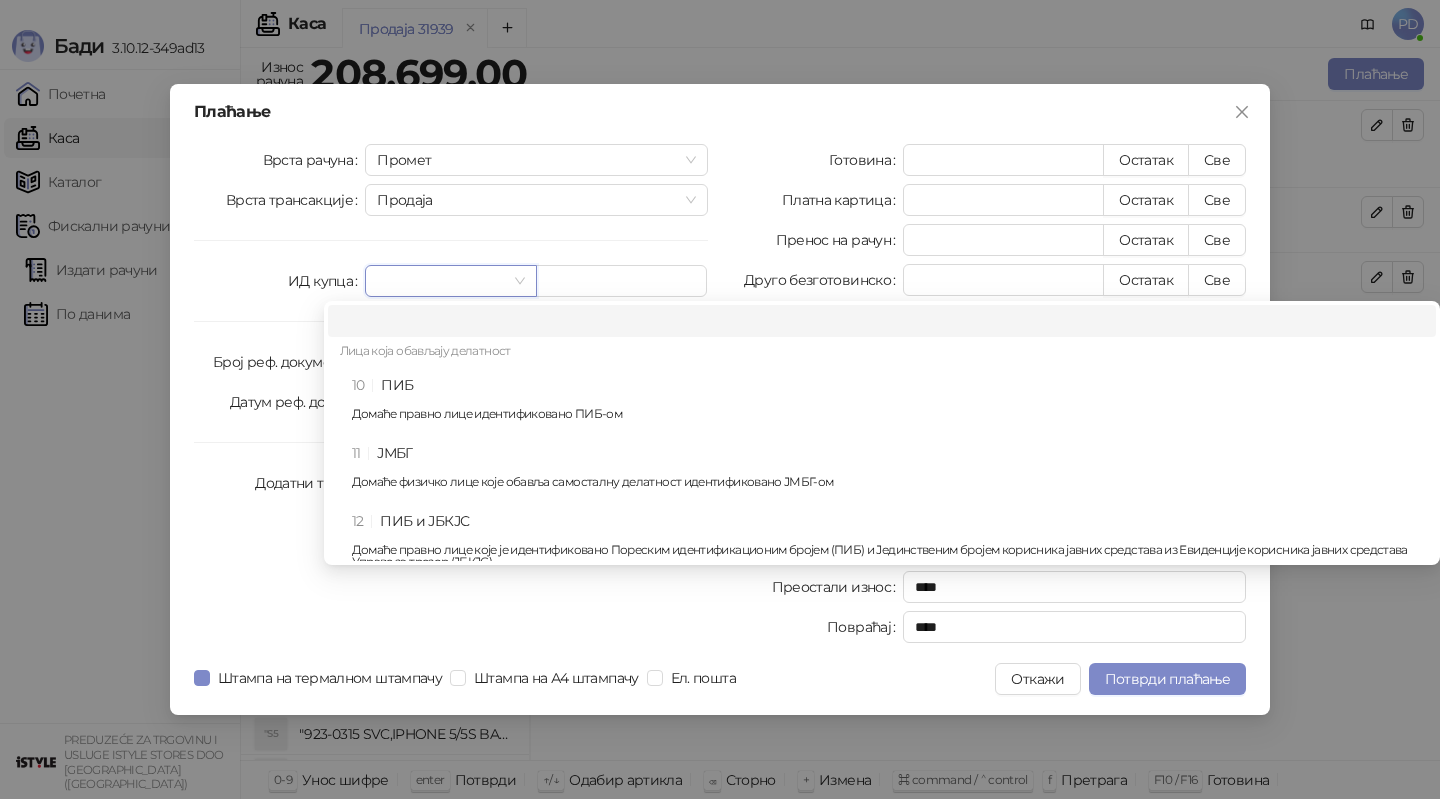 click on "10 ПИБ Домаће правно лице идентификовано ПИБ-ом" at bounding box center [888, 403] 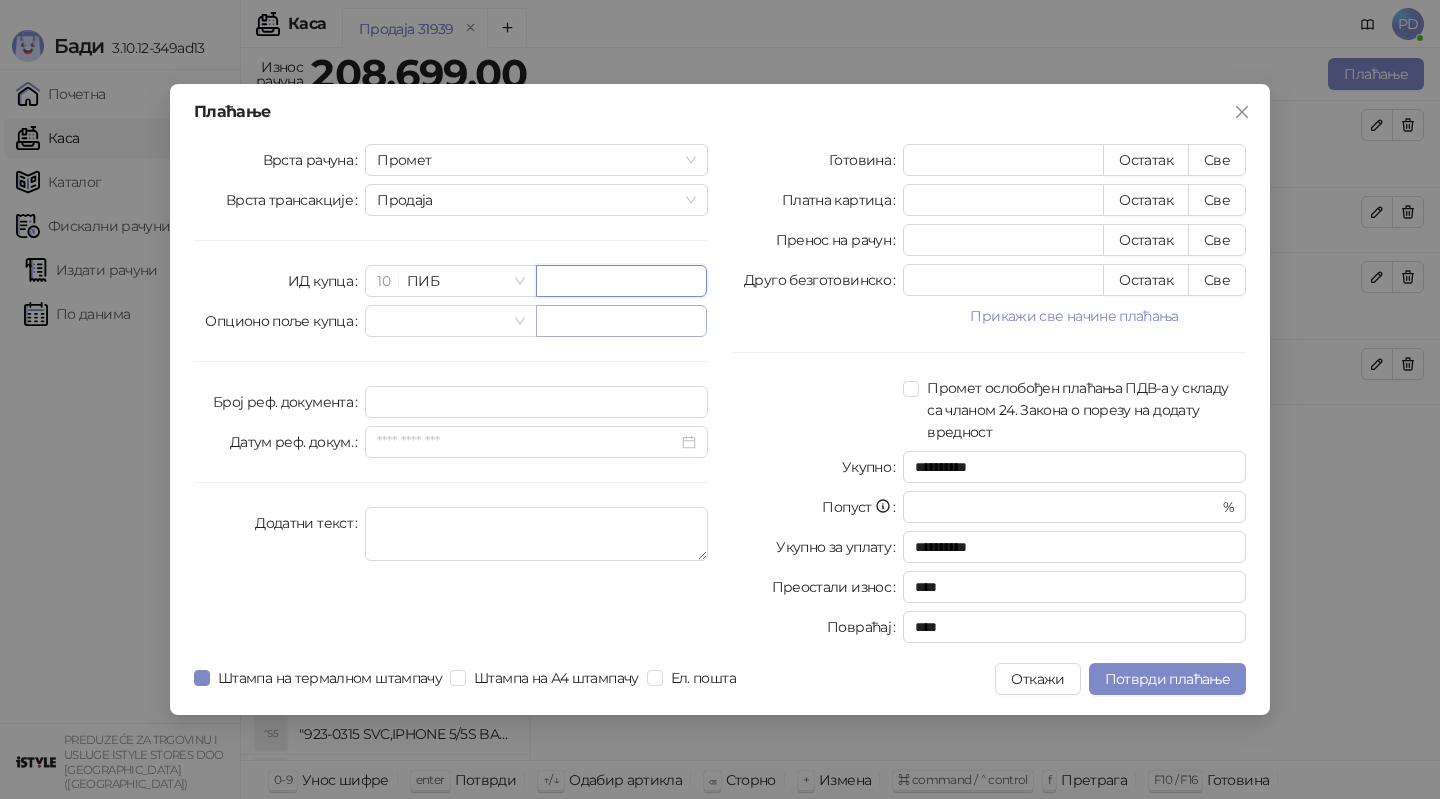 paste on "*********" 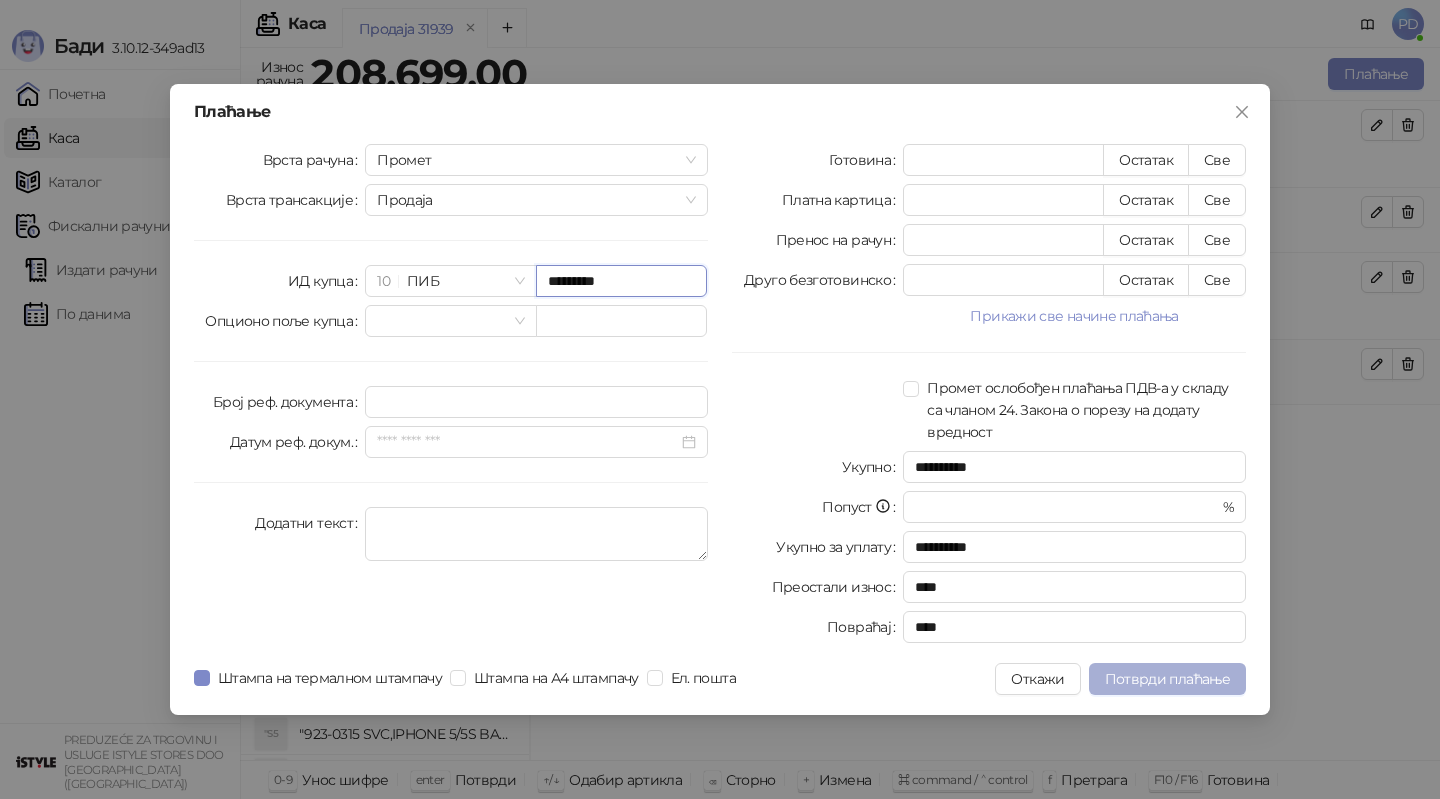 type on "*********" 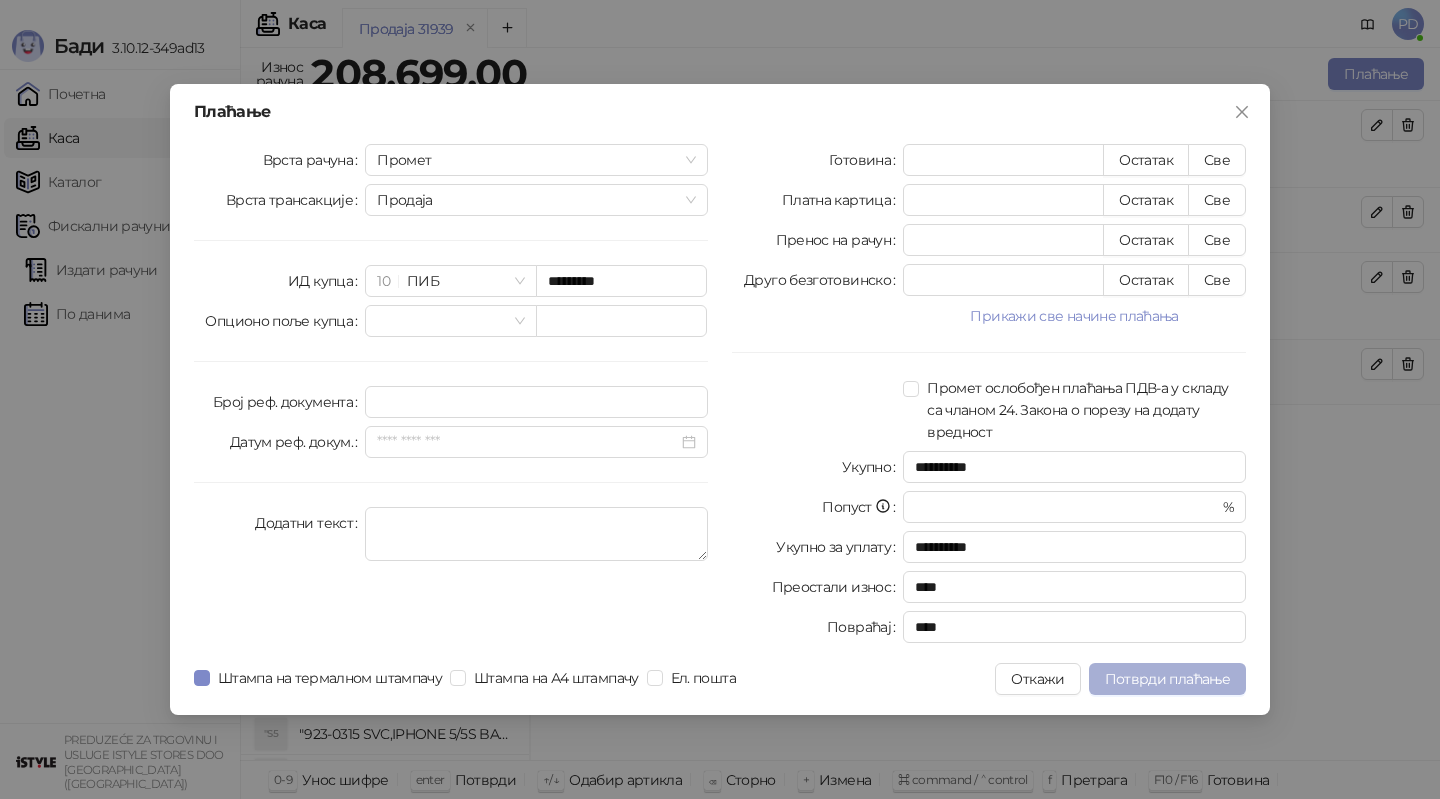 click on "Потврди плаћање" at bounding box center [1167, 679] 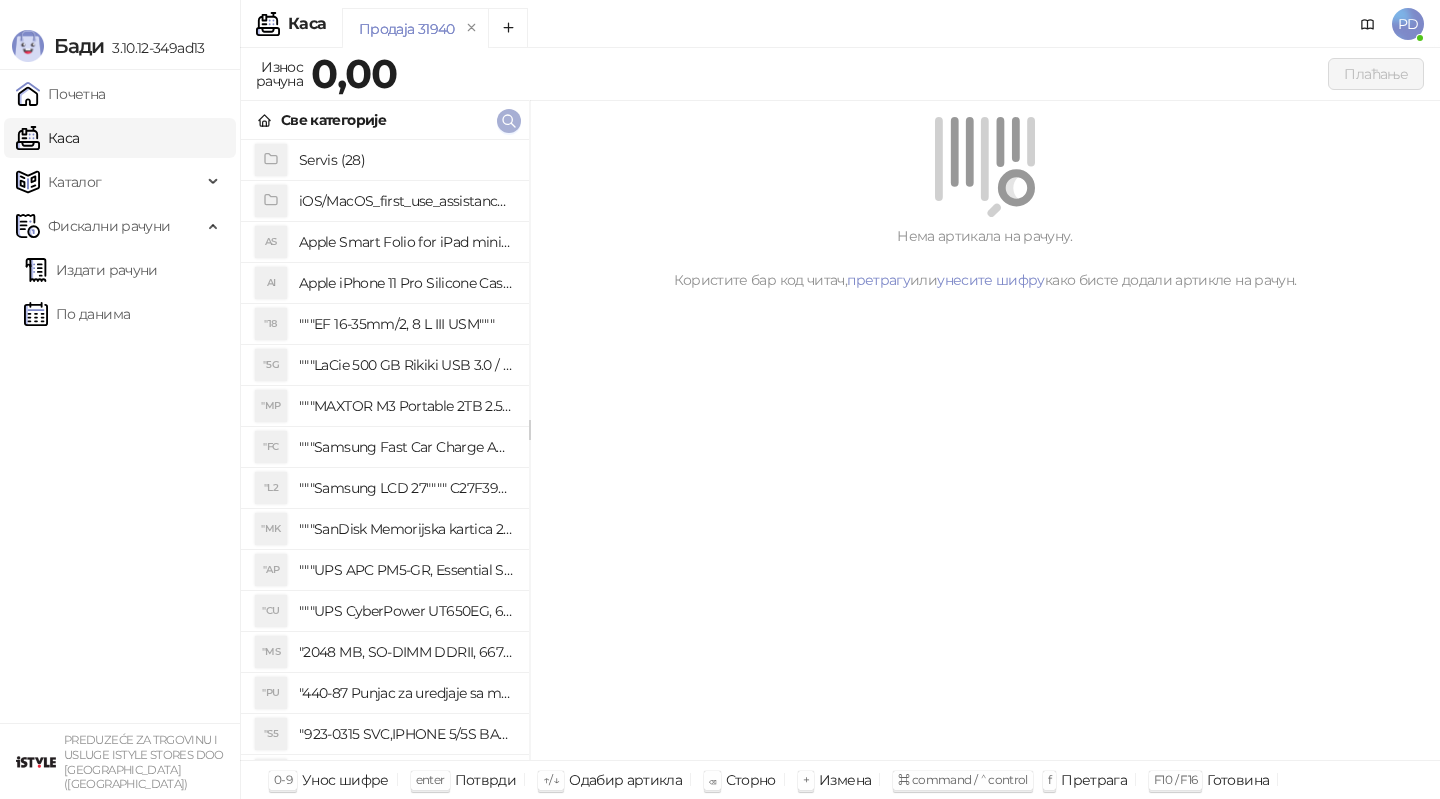 click 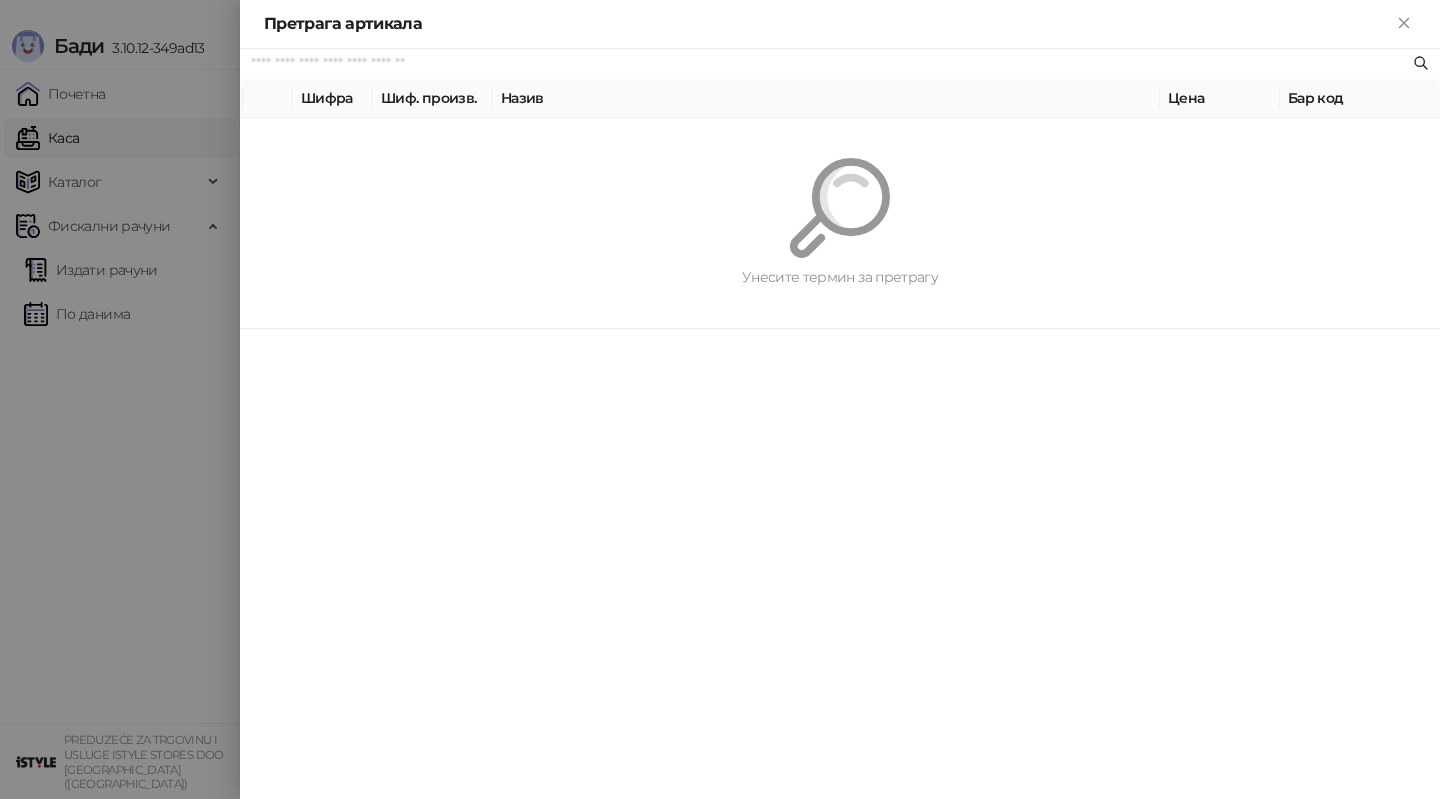 paste on "*********" 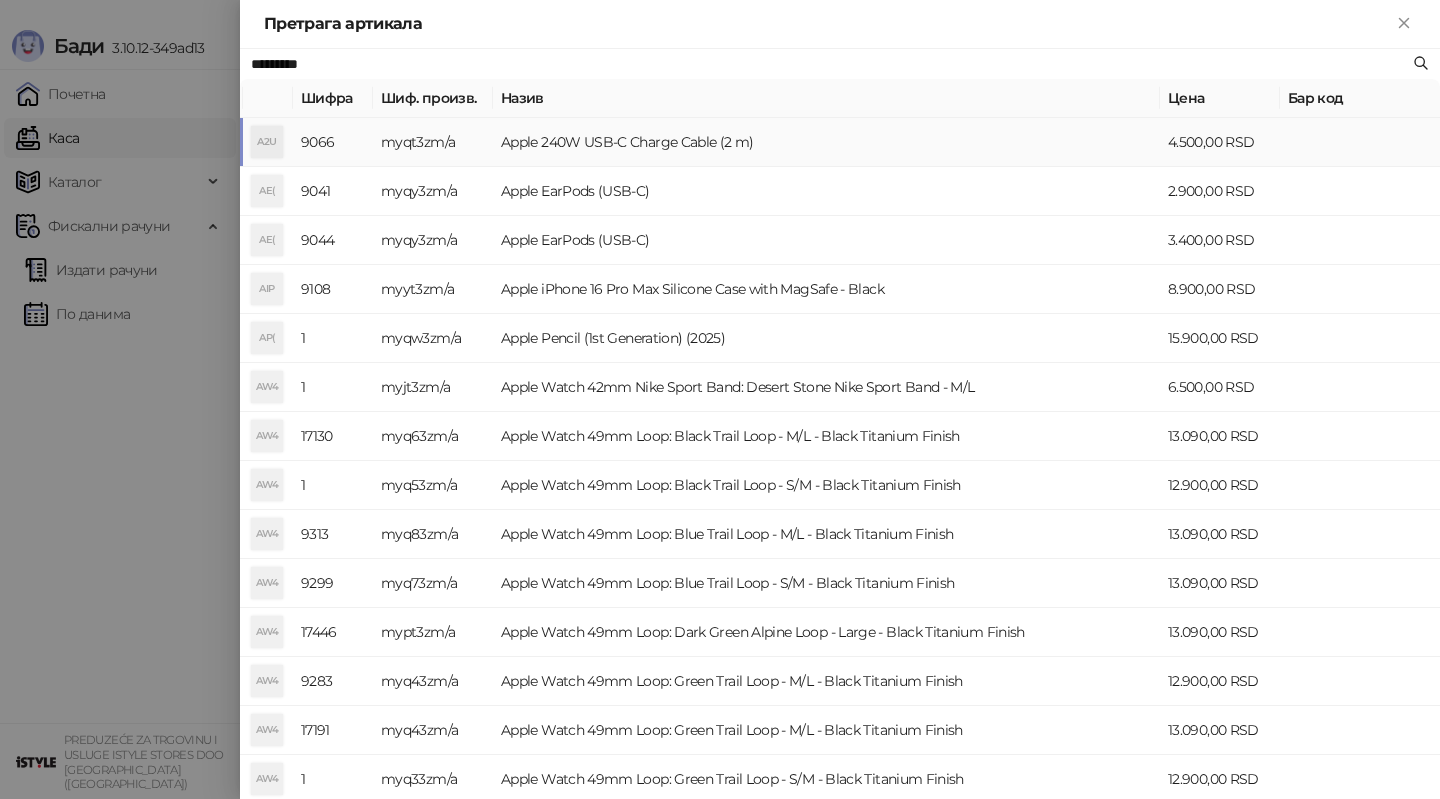 type on "*********" 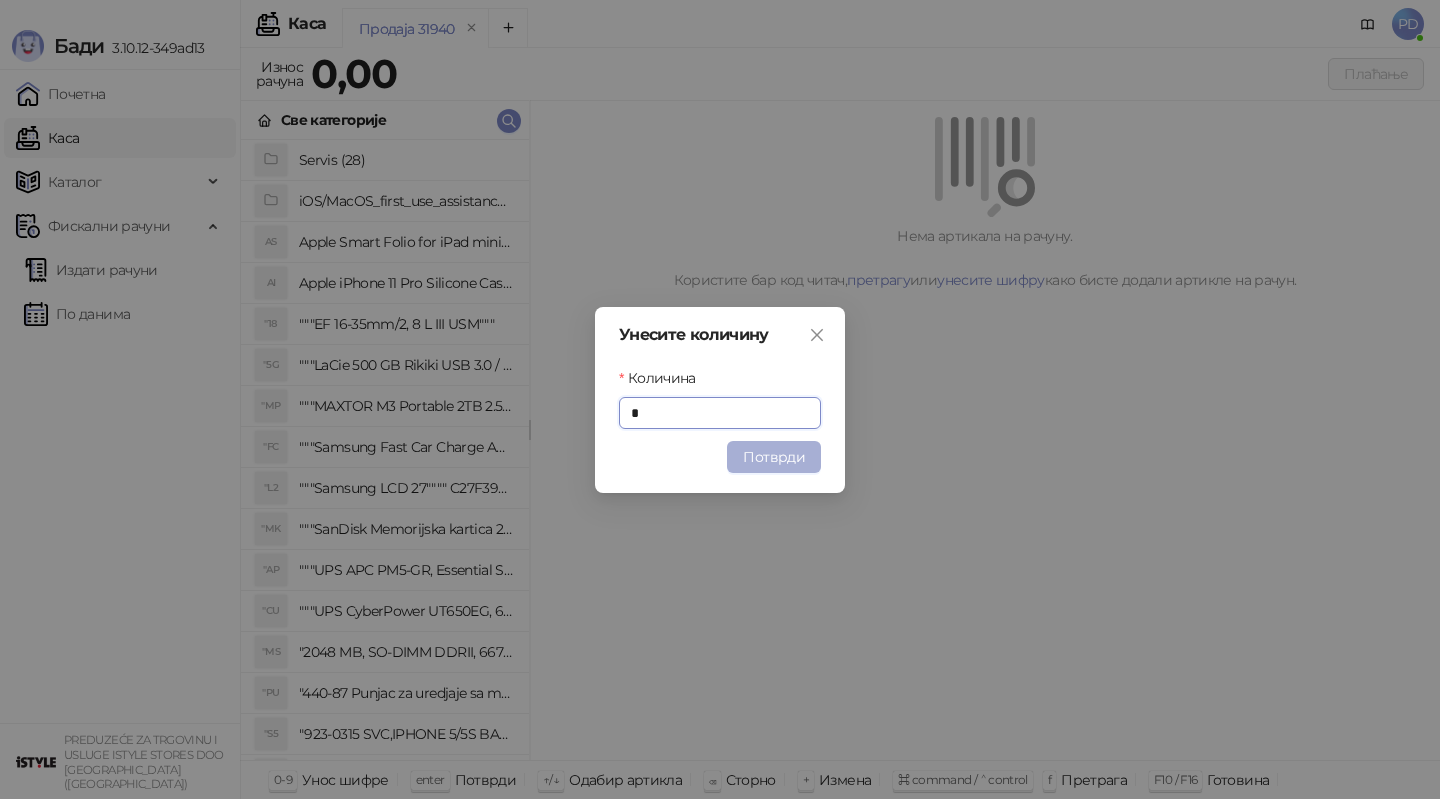 click on "Потврди" at bounding box center [774, 457] 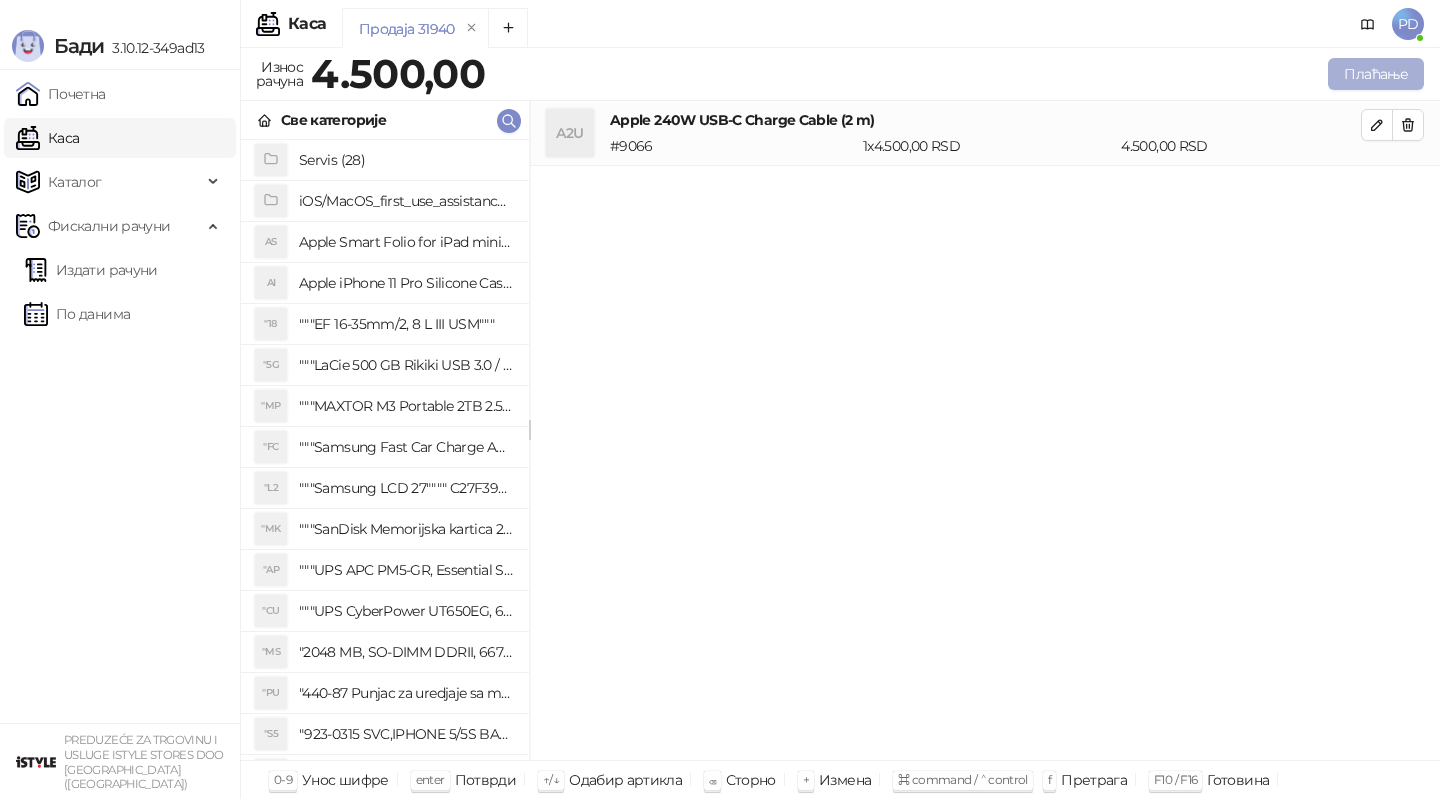 click on "Плаћање" at bounding box center (1376, 74) 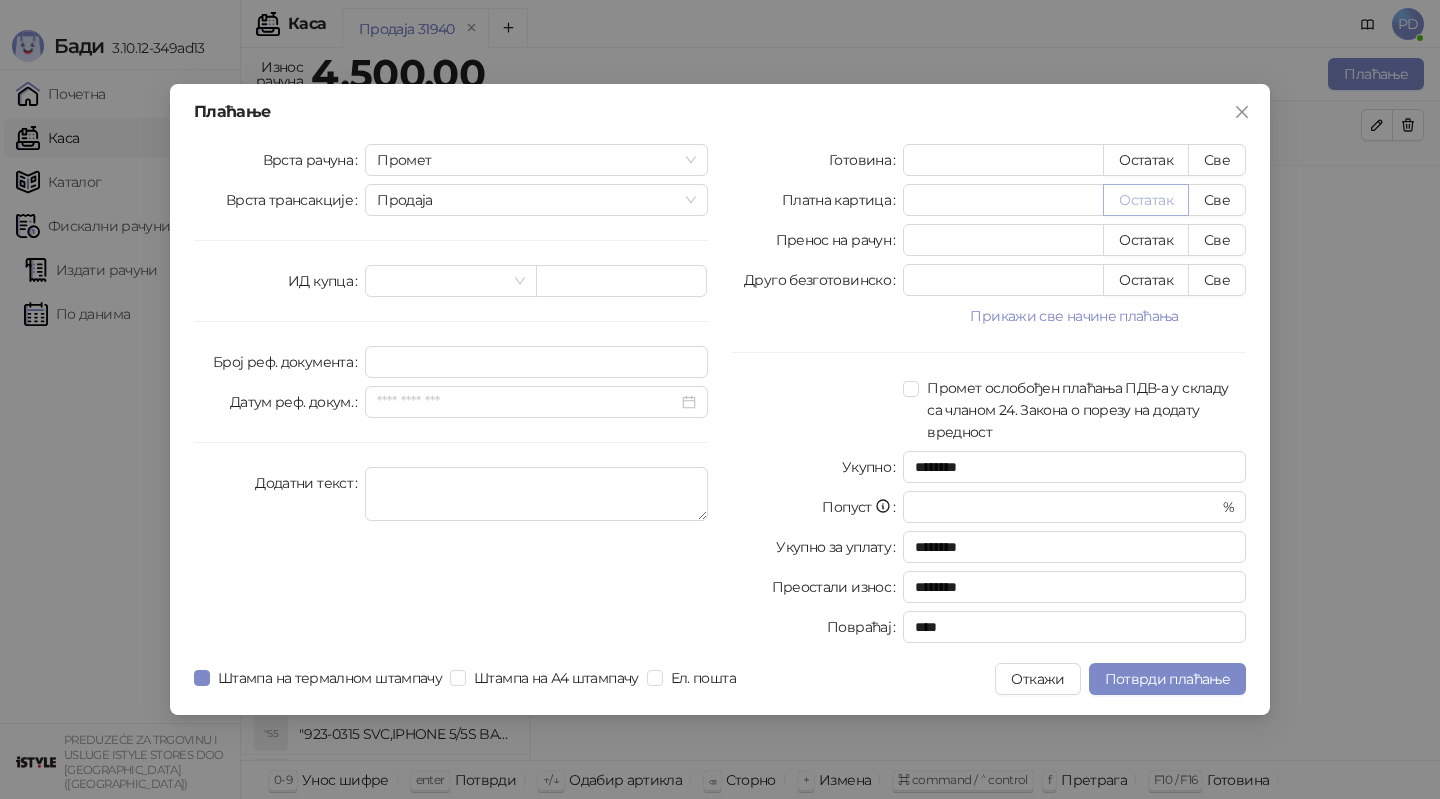 click on "Остатак" at bounding box center (1146, 200) 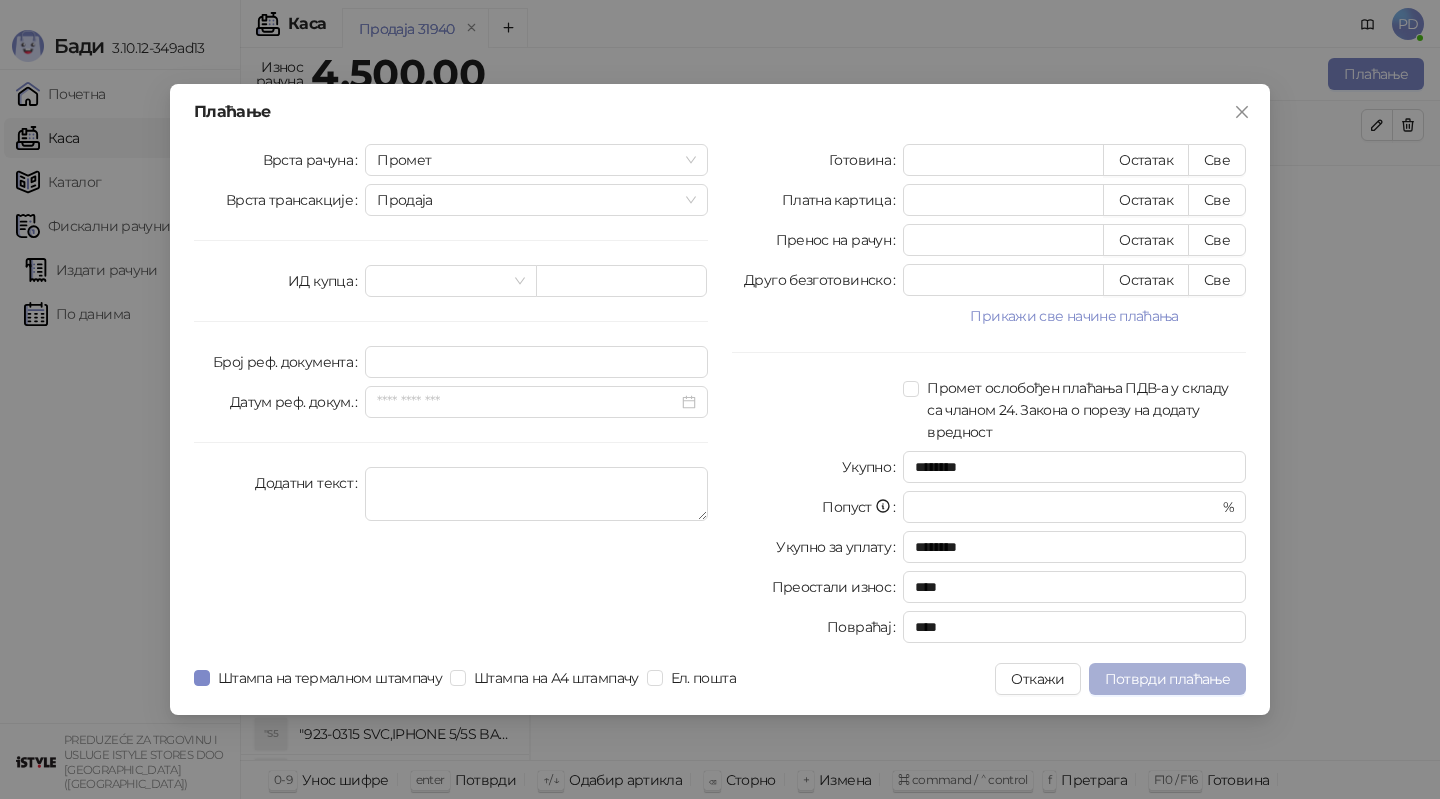 click on "Потврди плаћање" at bounding box center (1167, 679) 